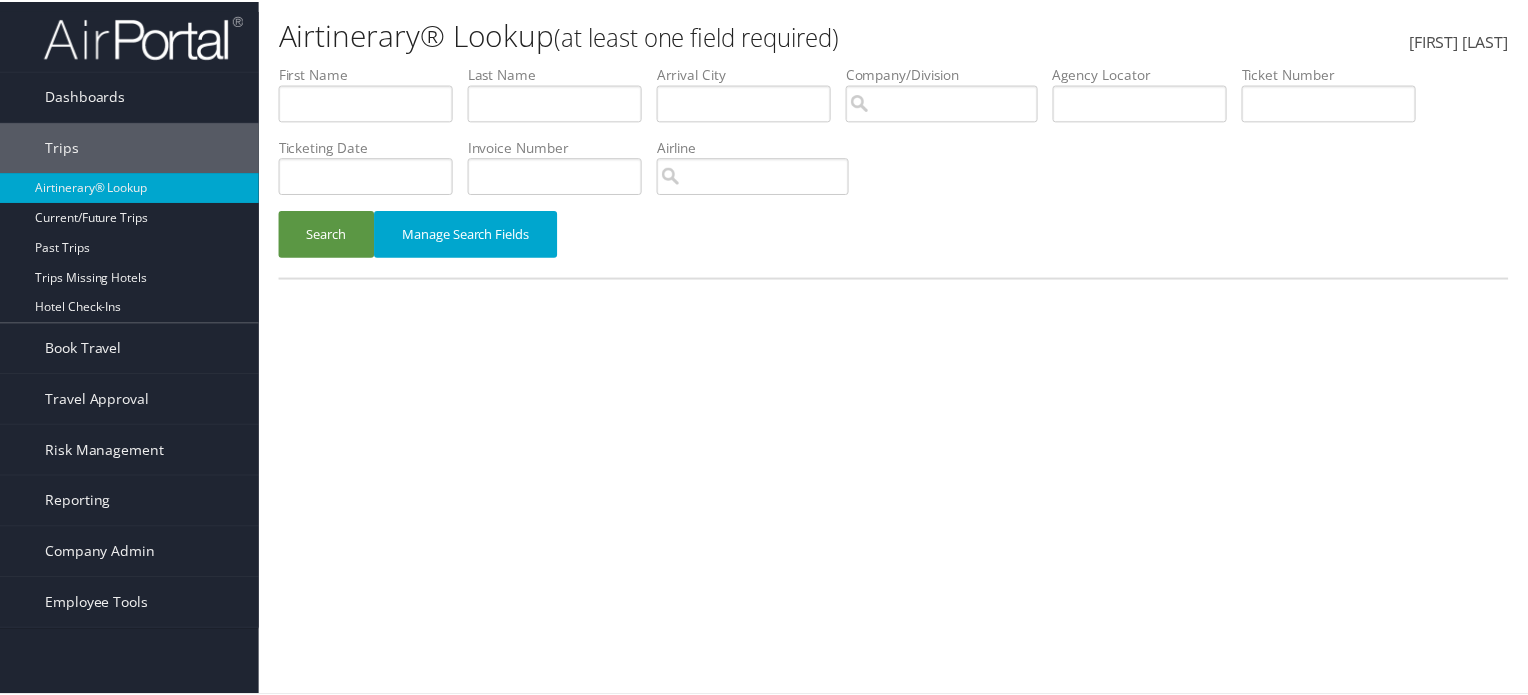 scroll, scrollTop: 0, scrollLeft: 0, axis: both 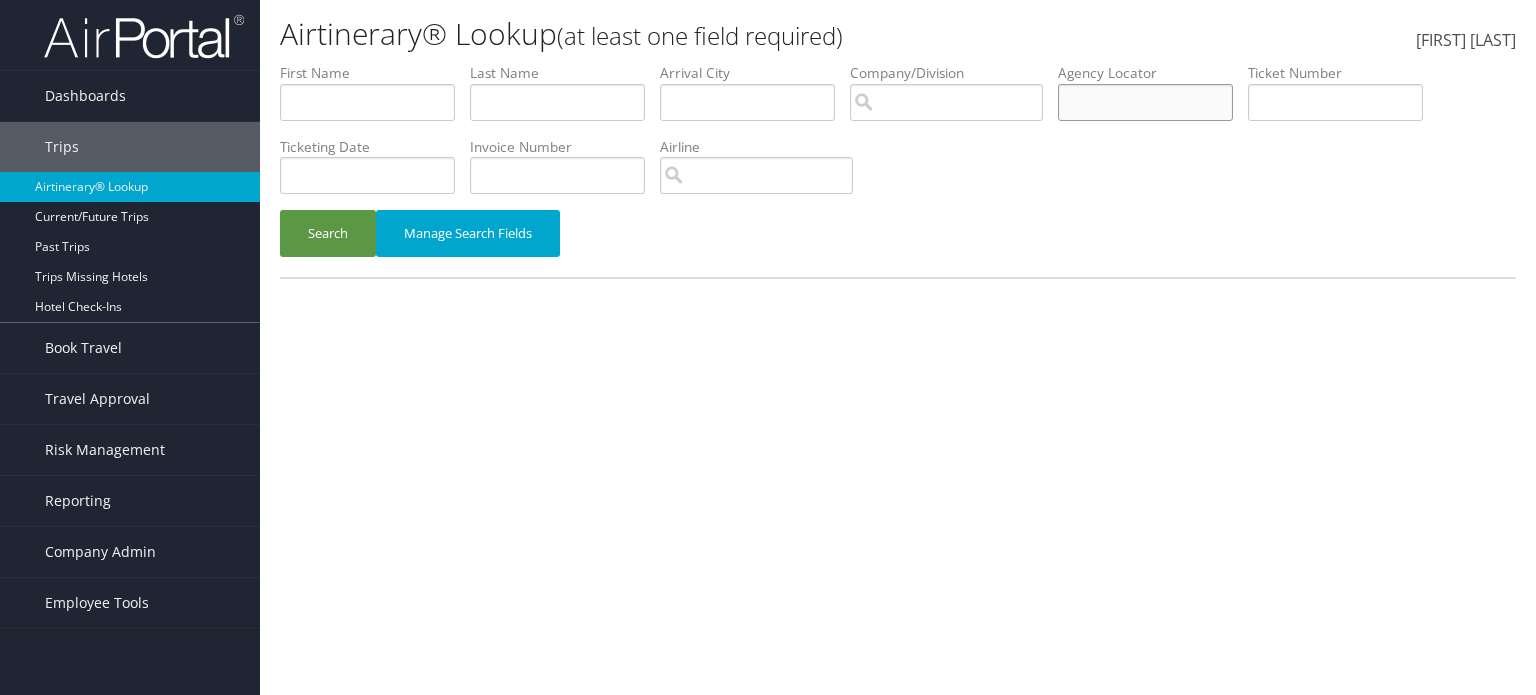 click at bounding box center (367, 102) 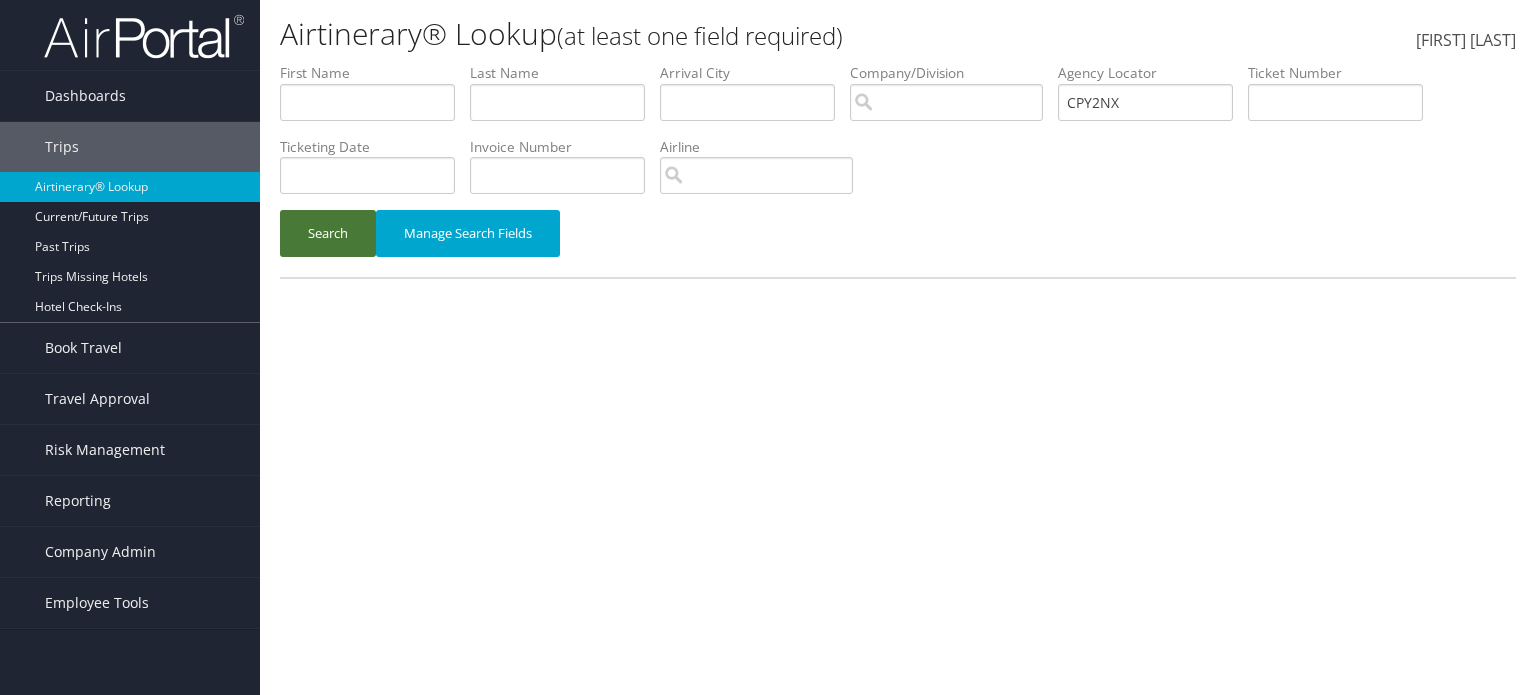 click on "Search" at bounding box center (328, 233) 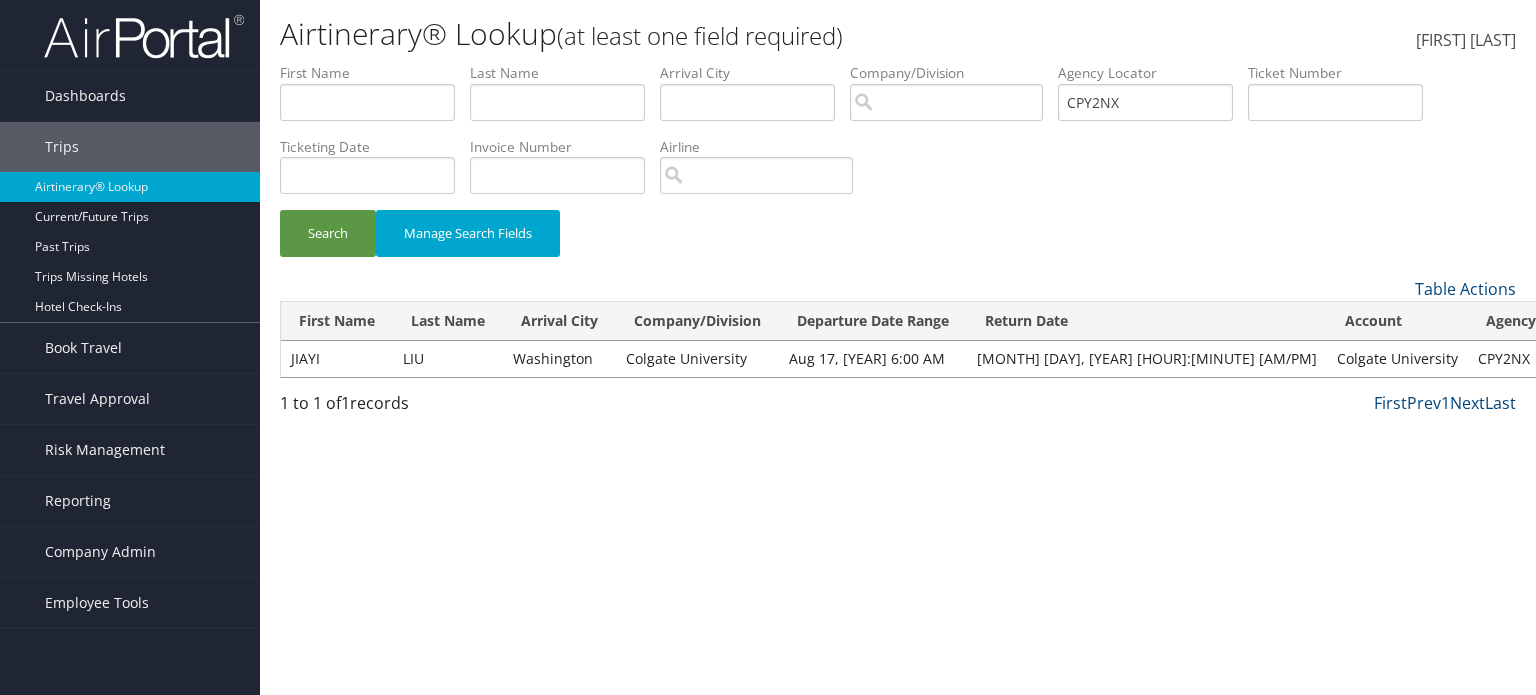 click on "JIAYI" at bounding box center [337, 359] 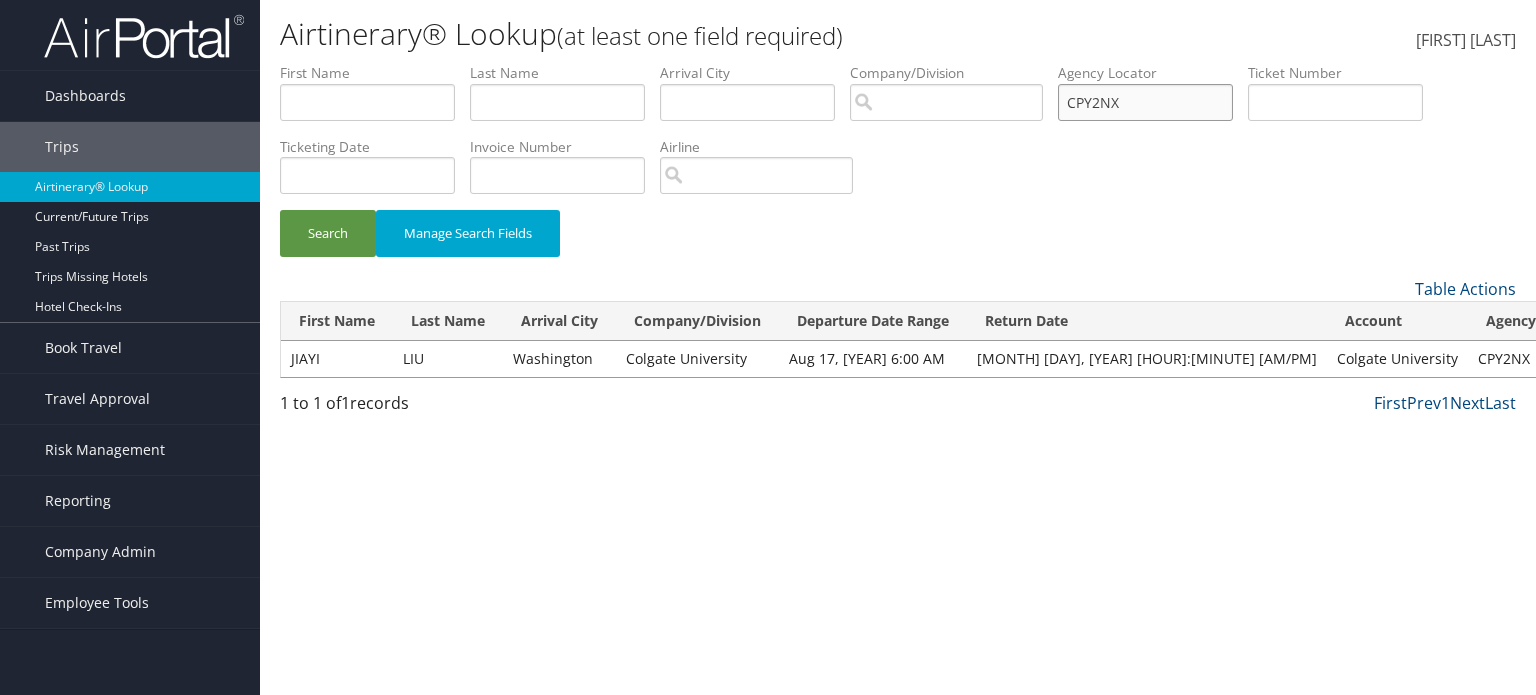 drag, startPoint x: 1152, startPoint y: 93, endPoint x: 969, endPoint y: 104, distance: 183.3303 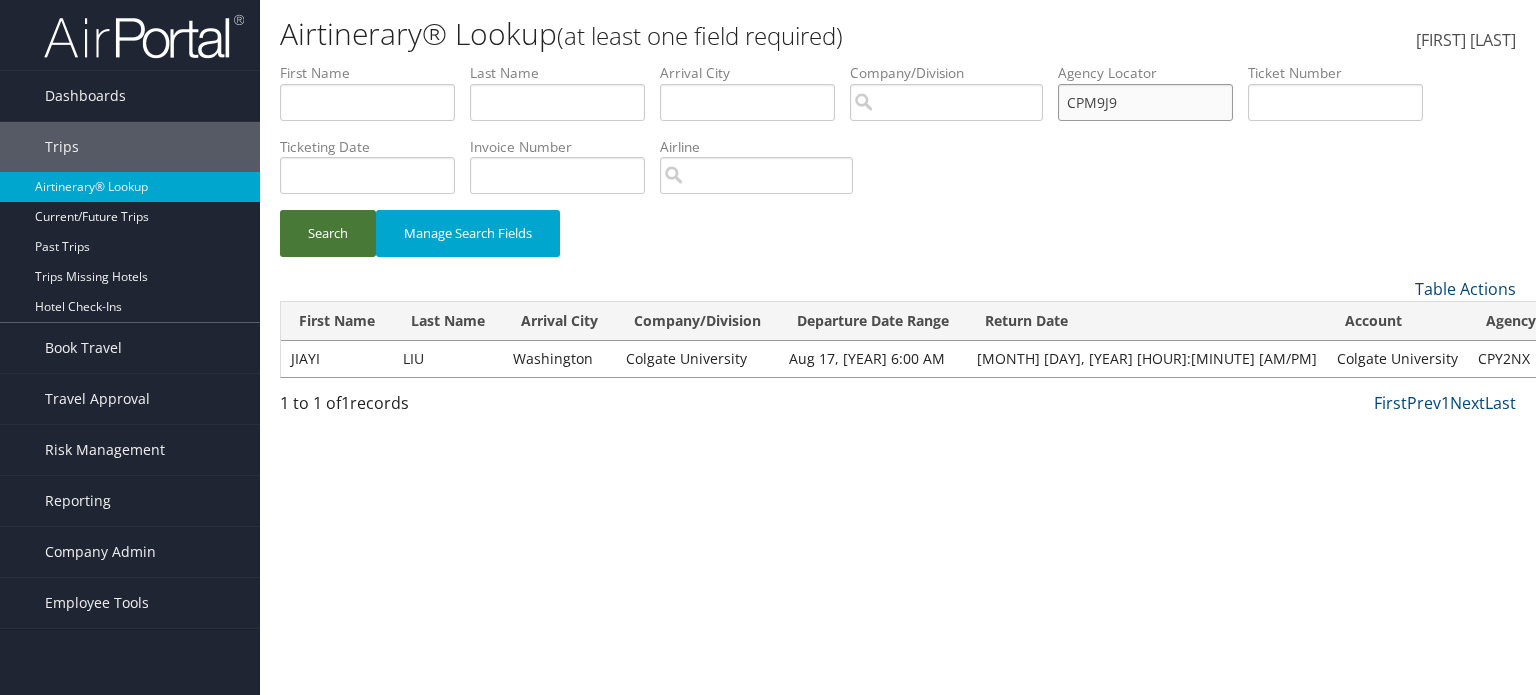 type on "CPM9J9" 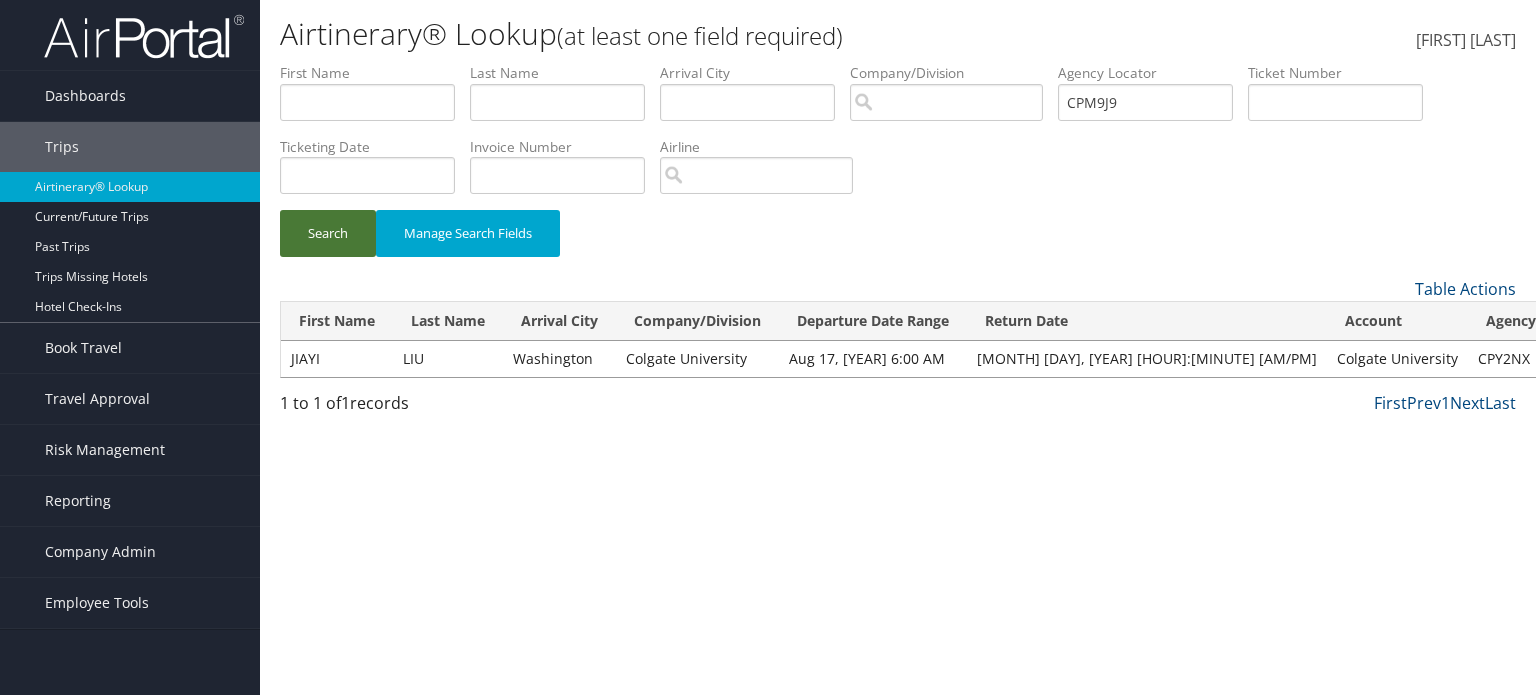 click on "Search" at bounding box center (328, 233) 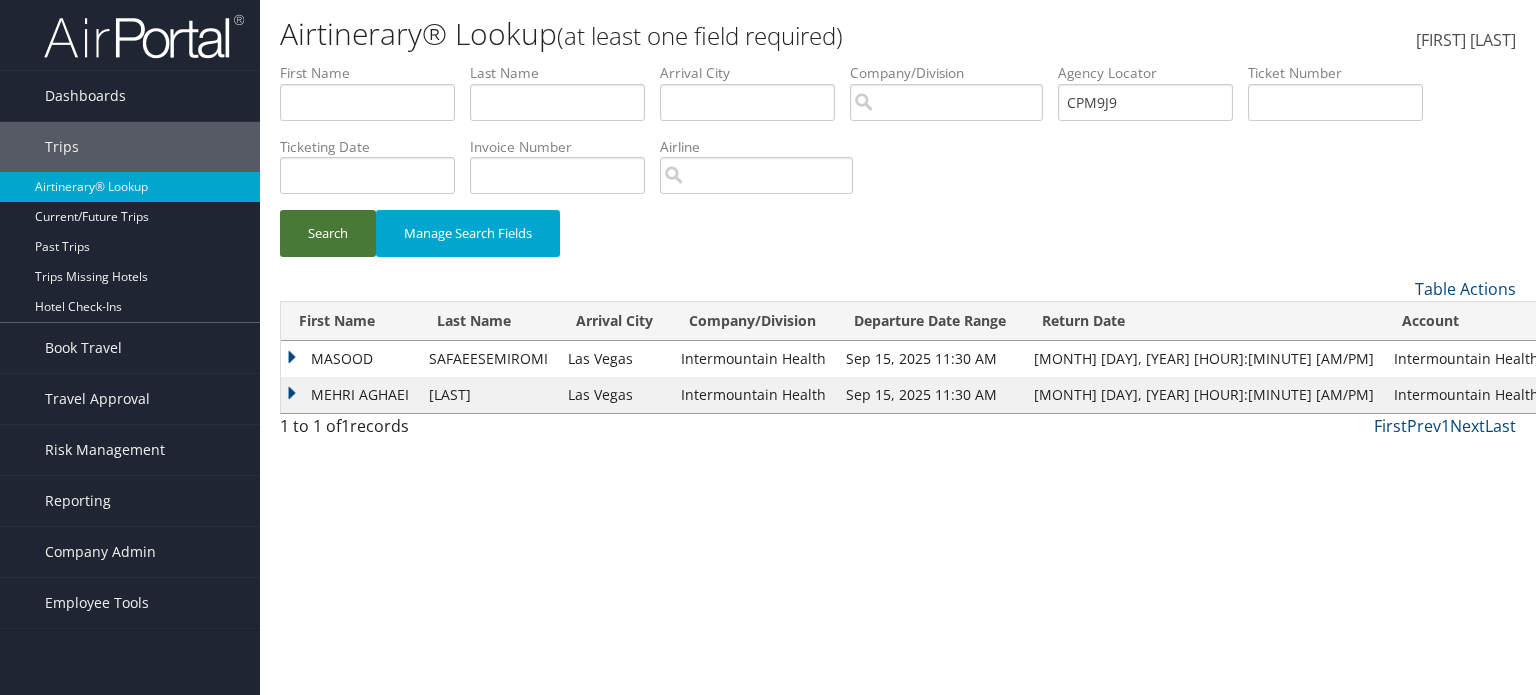 click on "Search" at bounding box center [328, 233] 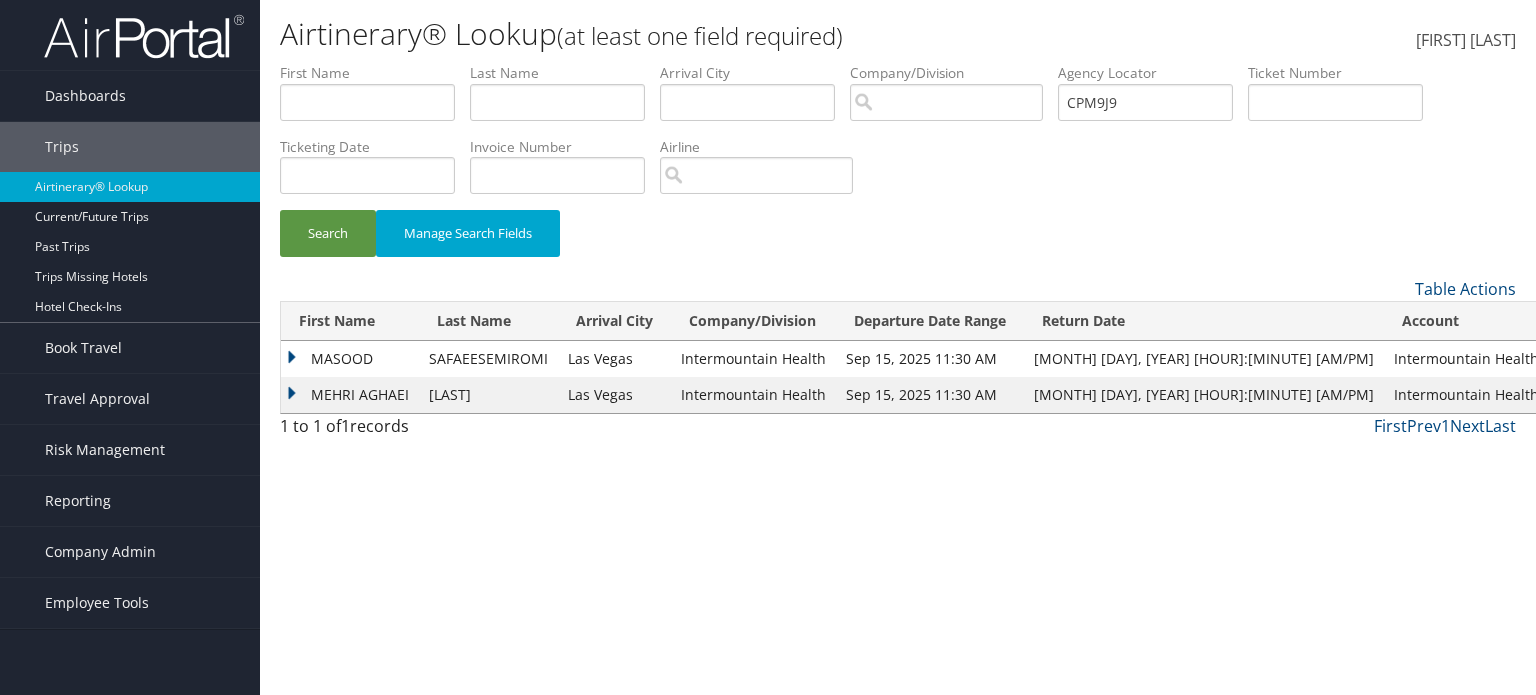 click on "MEHRI AGHAEI" at bounding box center (350, 395) 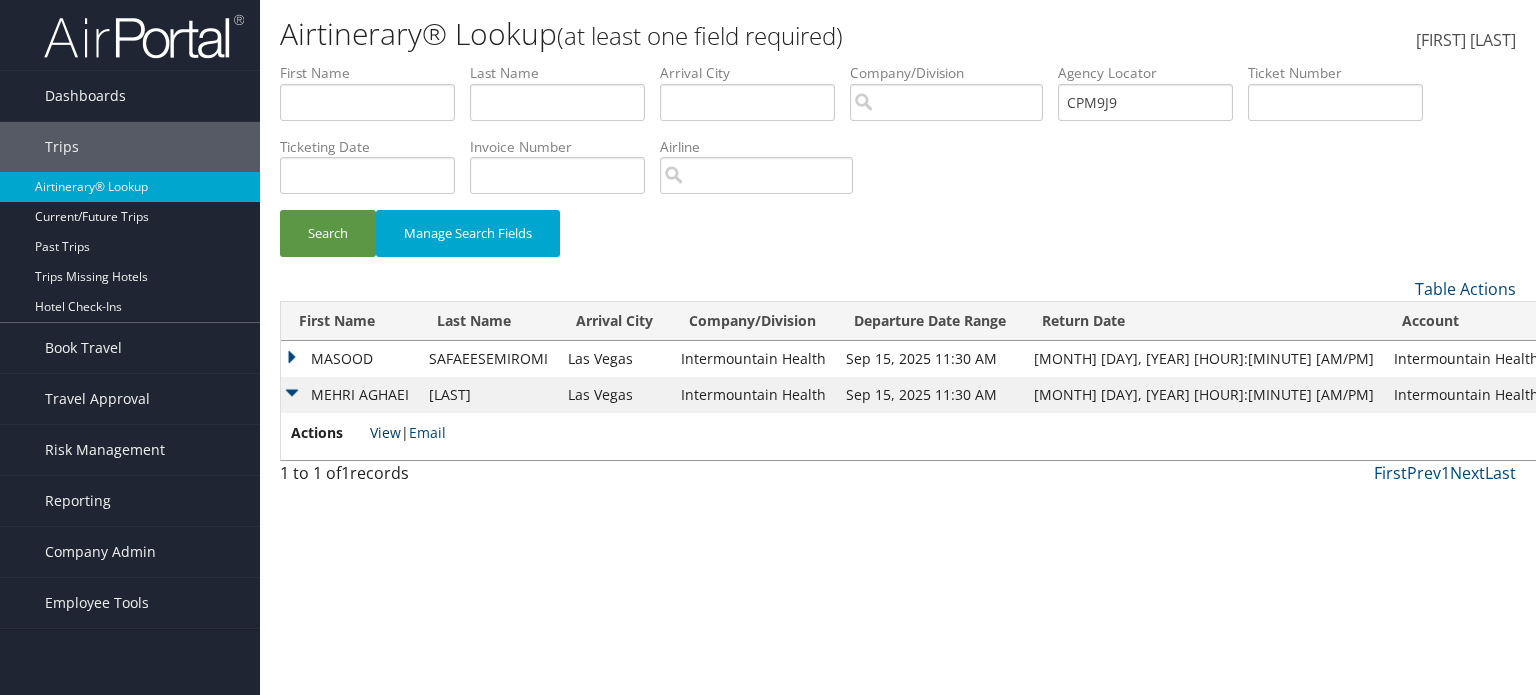 click on "View" at bounding box center [385, 432] 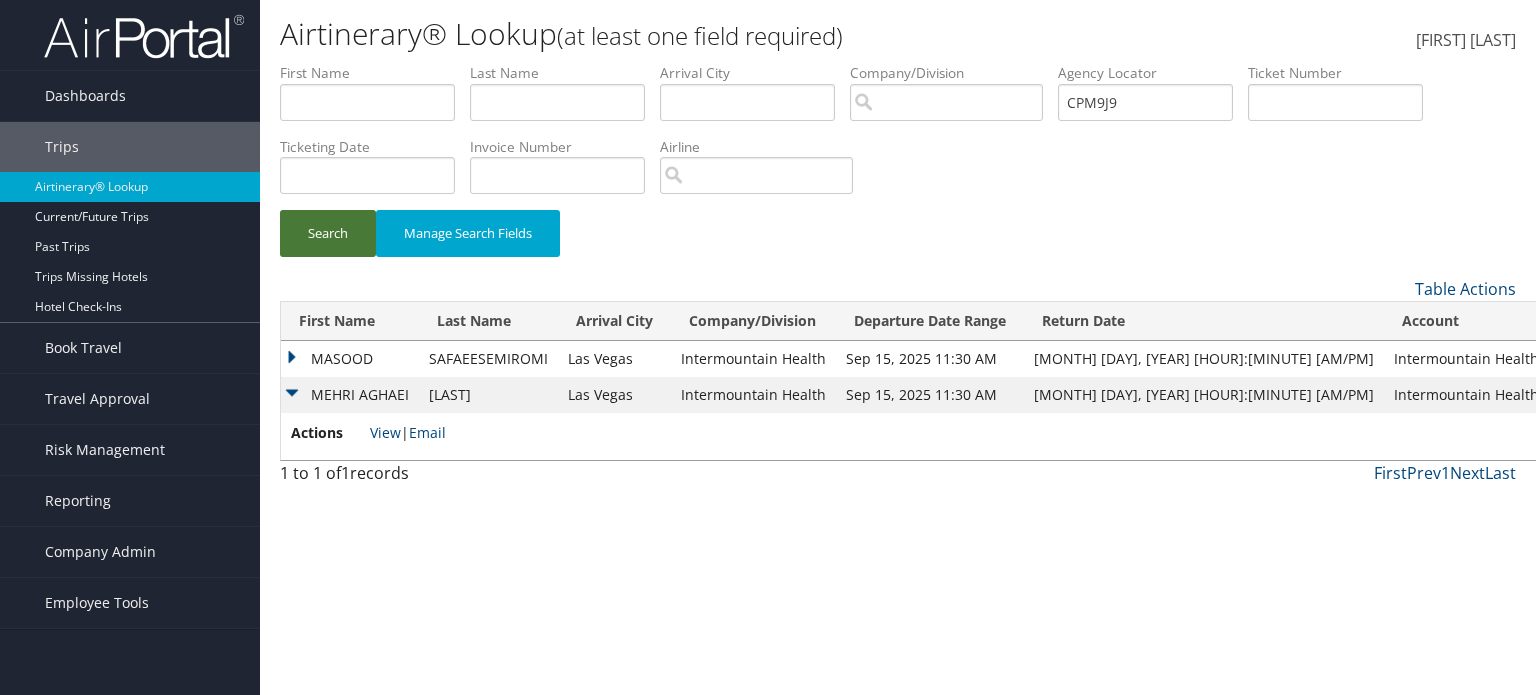 click on "Search" at bounding box center (328, 233) 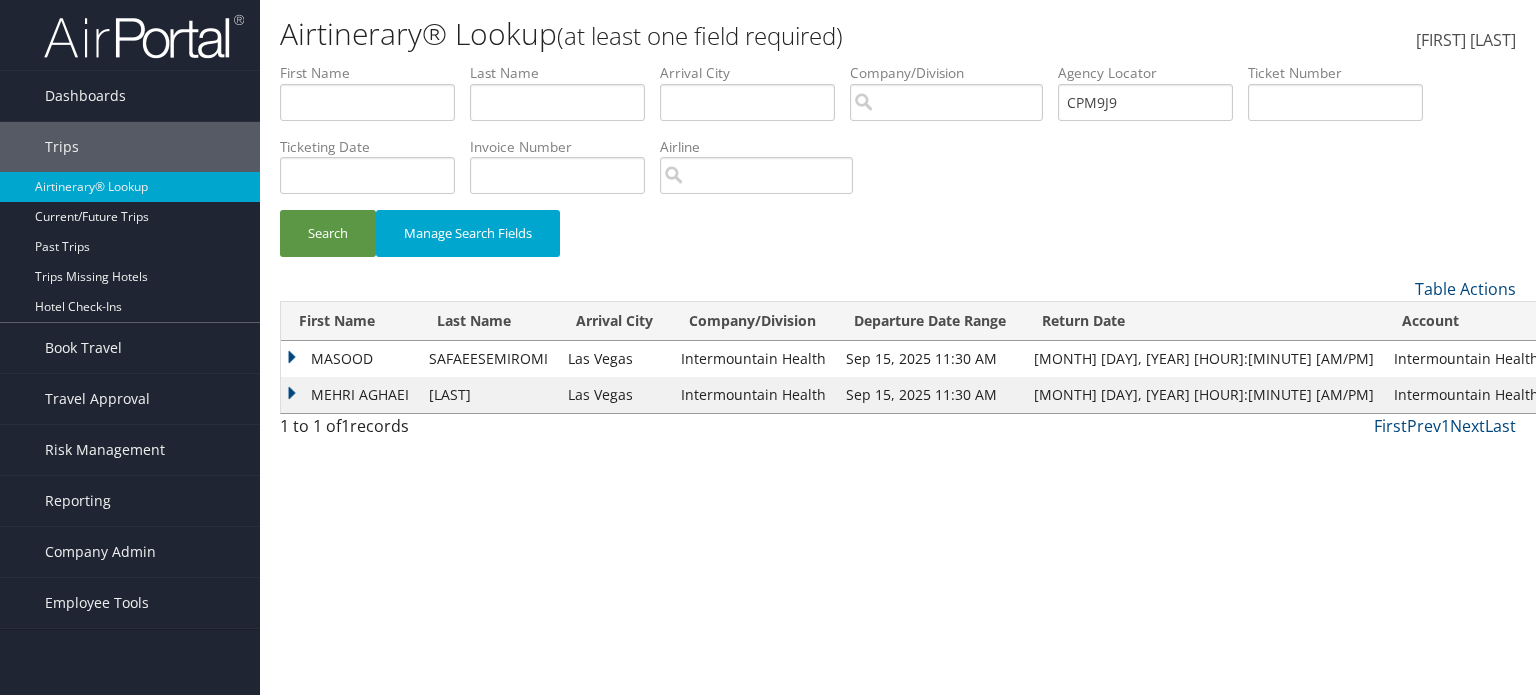 click on "MEHRI AGHAEI" at bounding box center [350, 395] 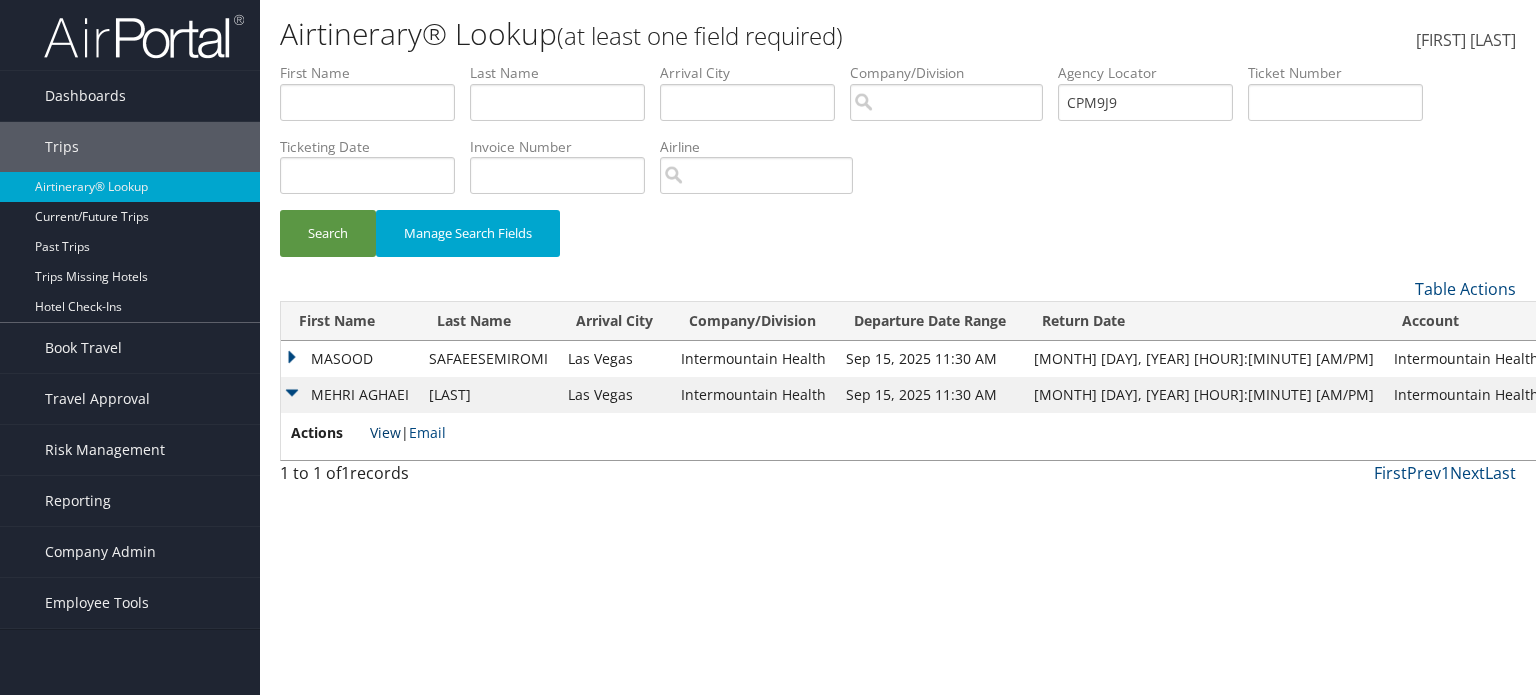 click on "View" at bounding box center [385, 432] 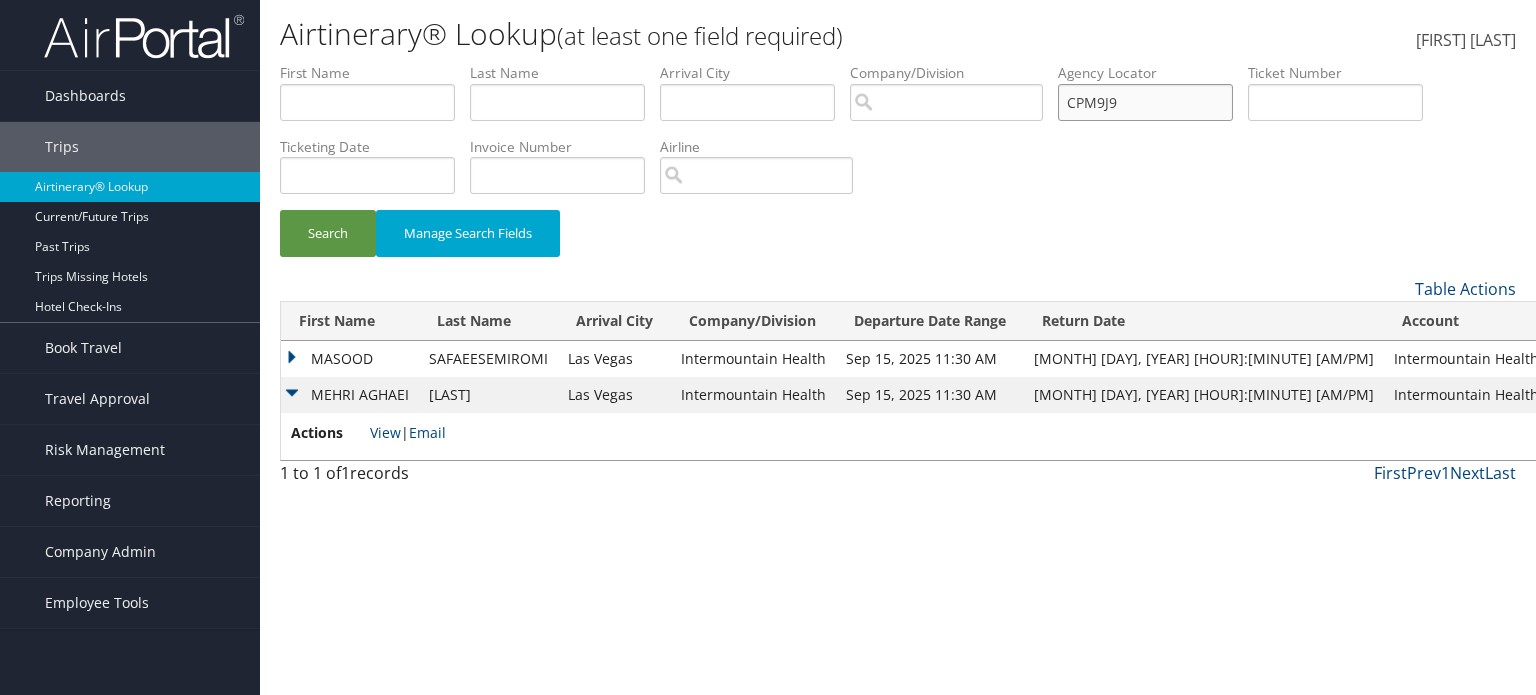 drag, startPoint x: 1144, startPoint y: 94, endPoint x: 548, endPoint y: 75, distance: 596.3028 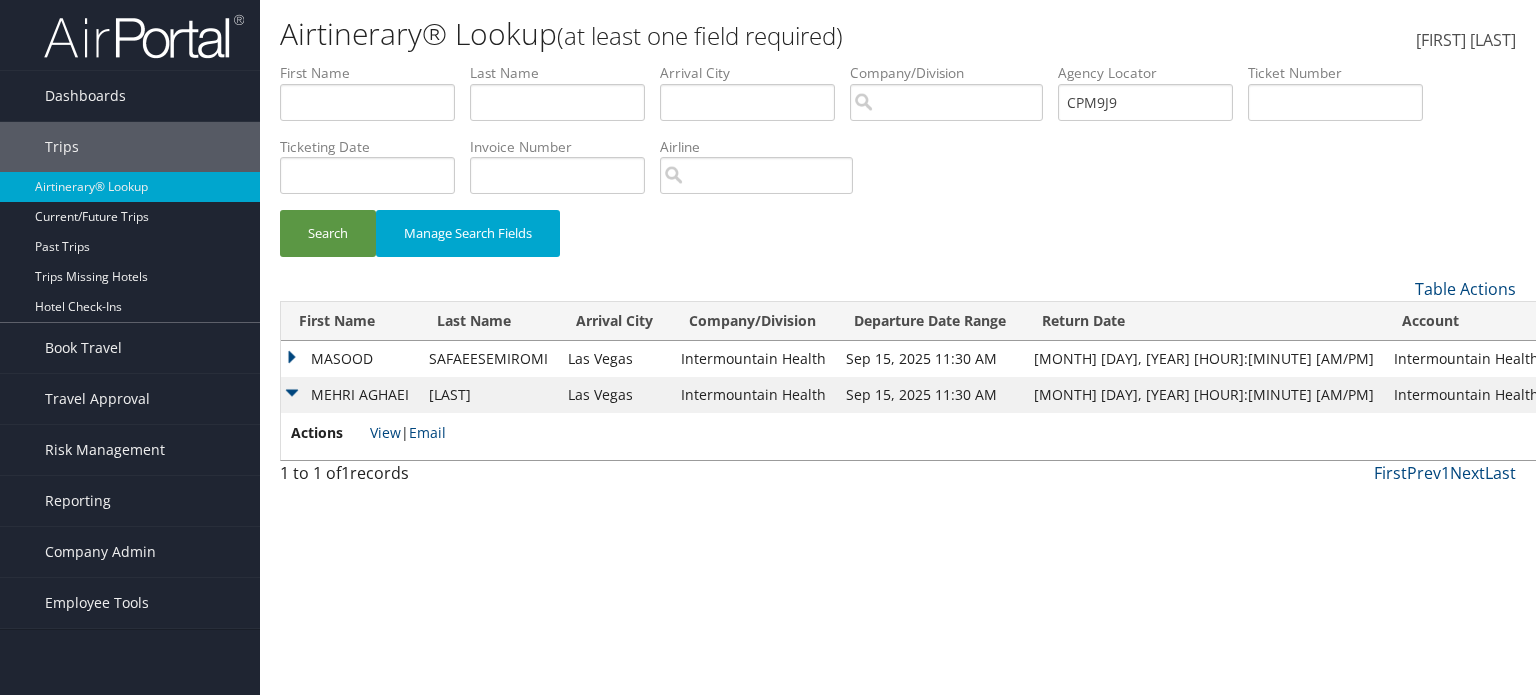 click on "Ticketing Date" at bounding box center [375, 173] 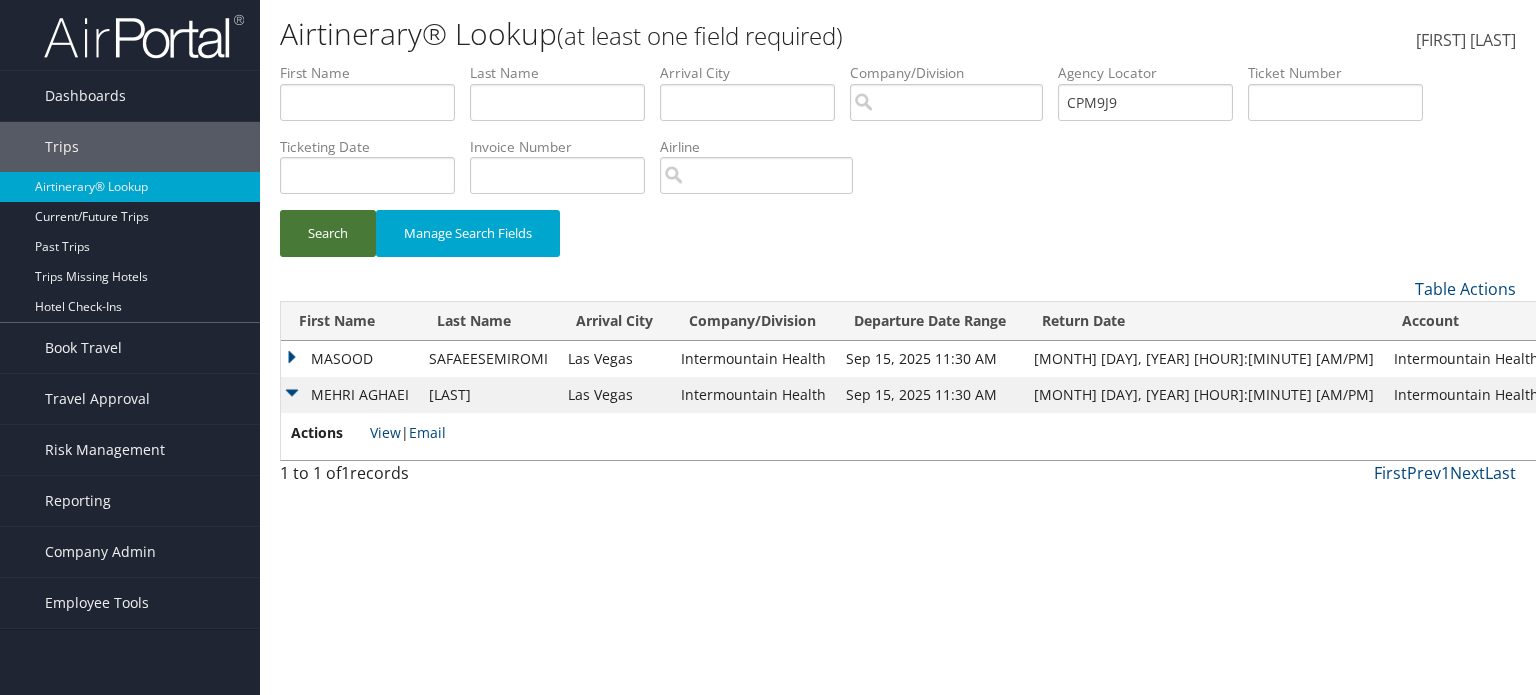 click on "Search" at bounding box center [328, 233] 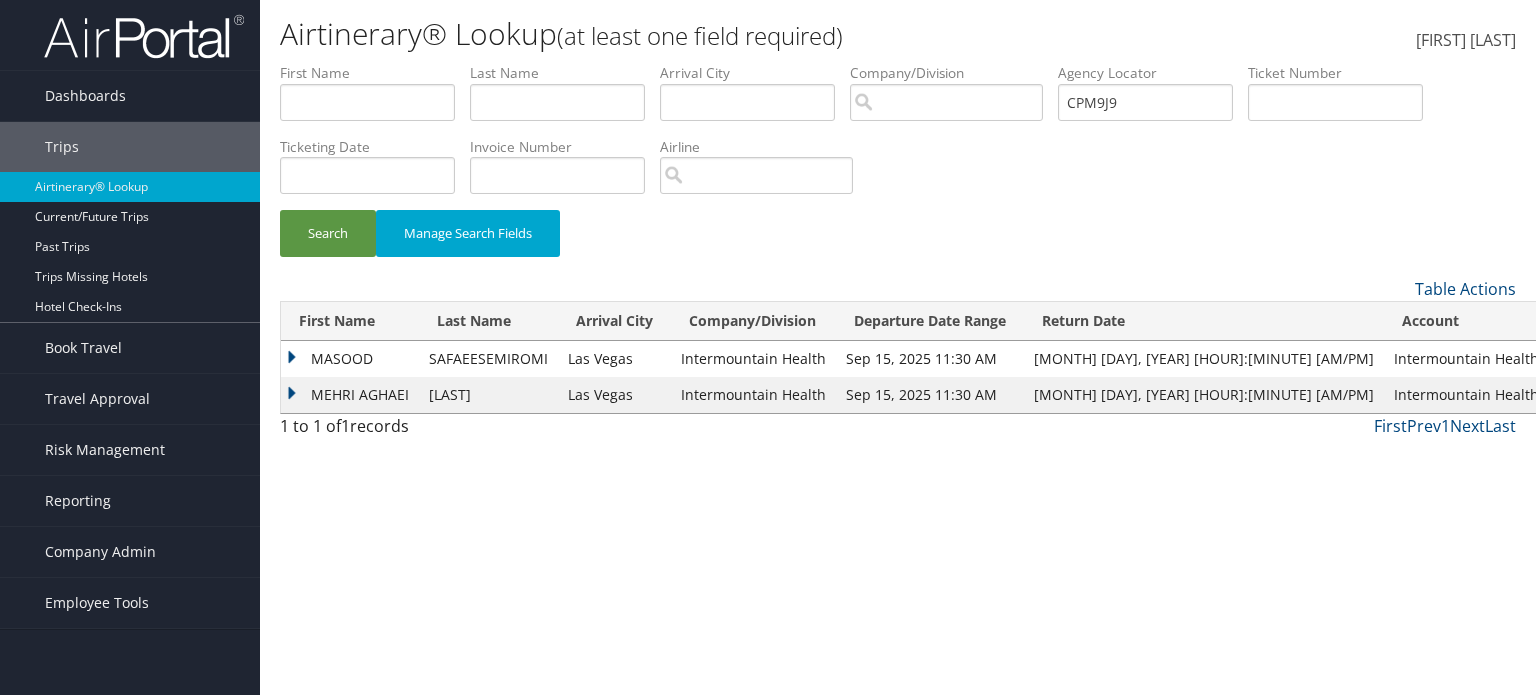 click on "MASOOD" at bounding box center (350, 359) 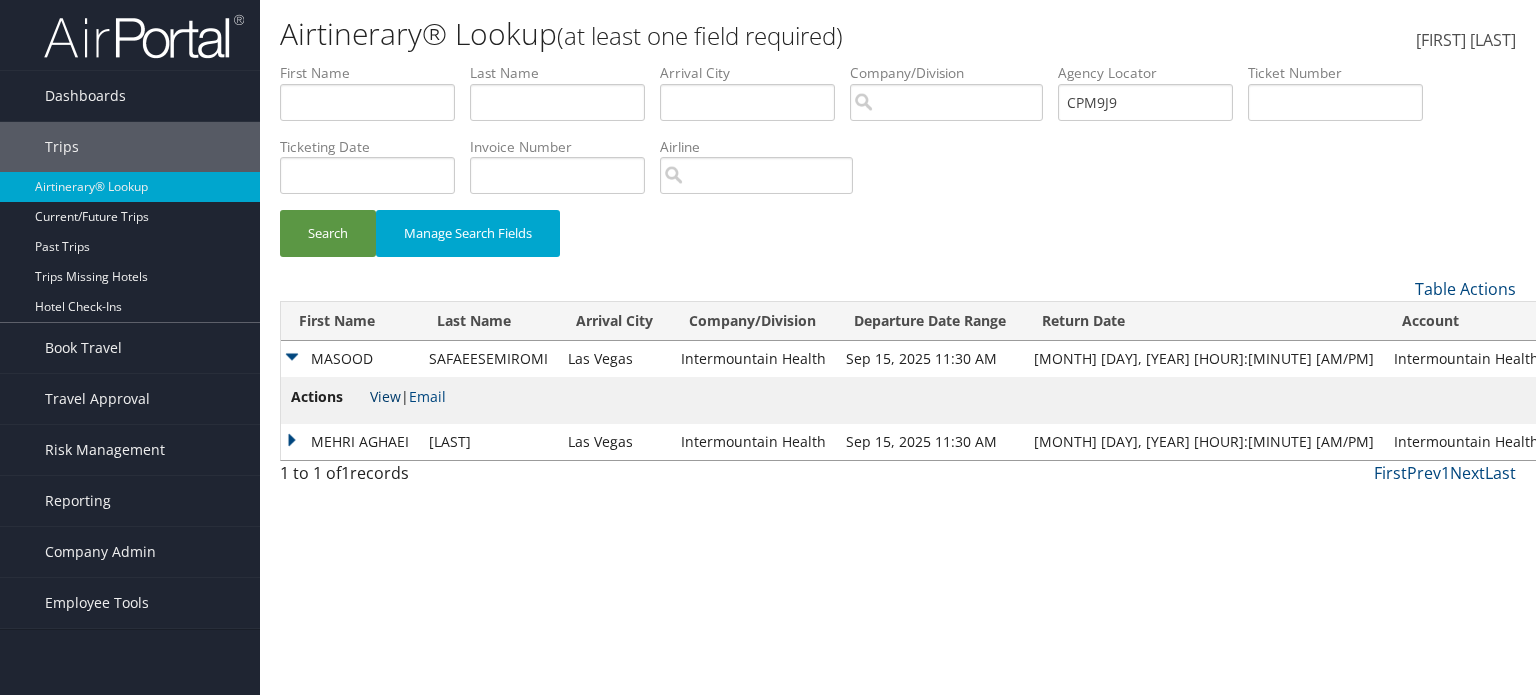 click on "View" at bounding box center [385, 396] 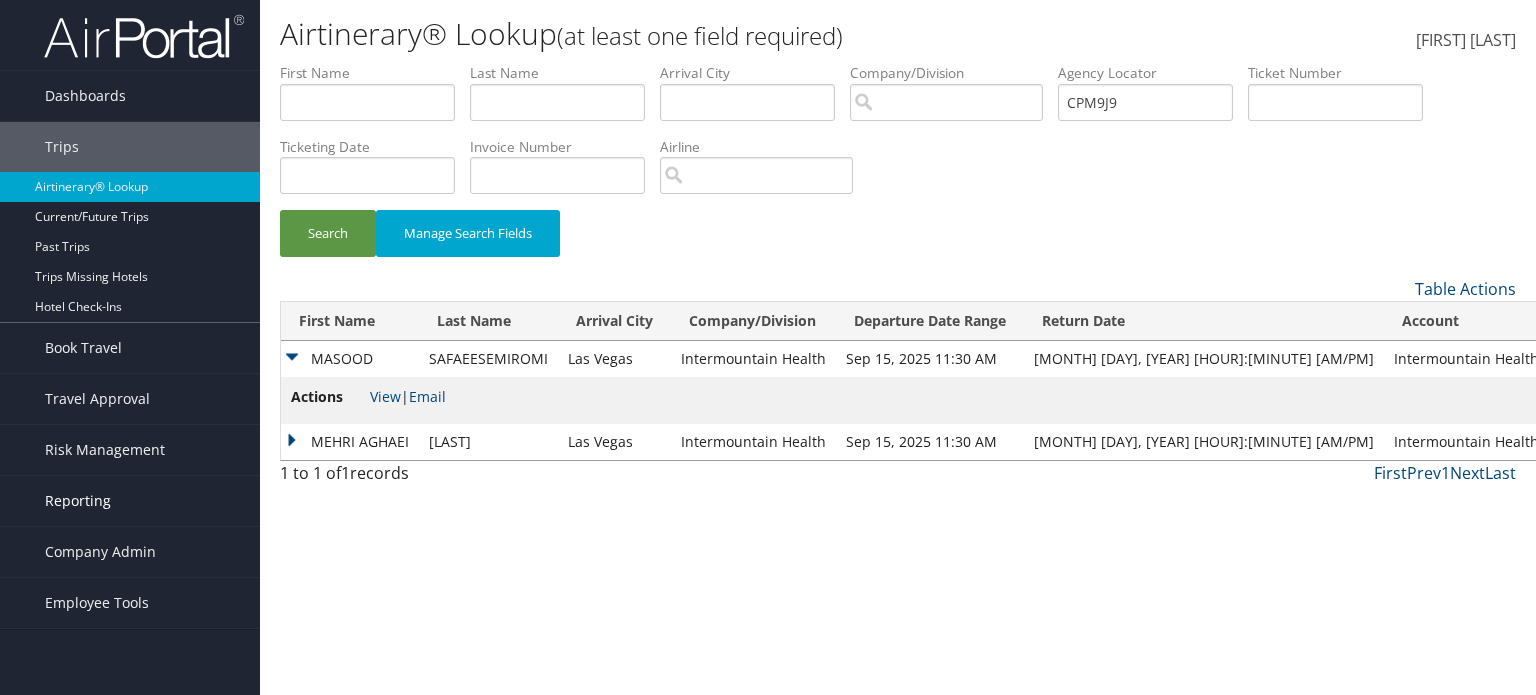 click on "Reporting" at bounding box center [78, 501] 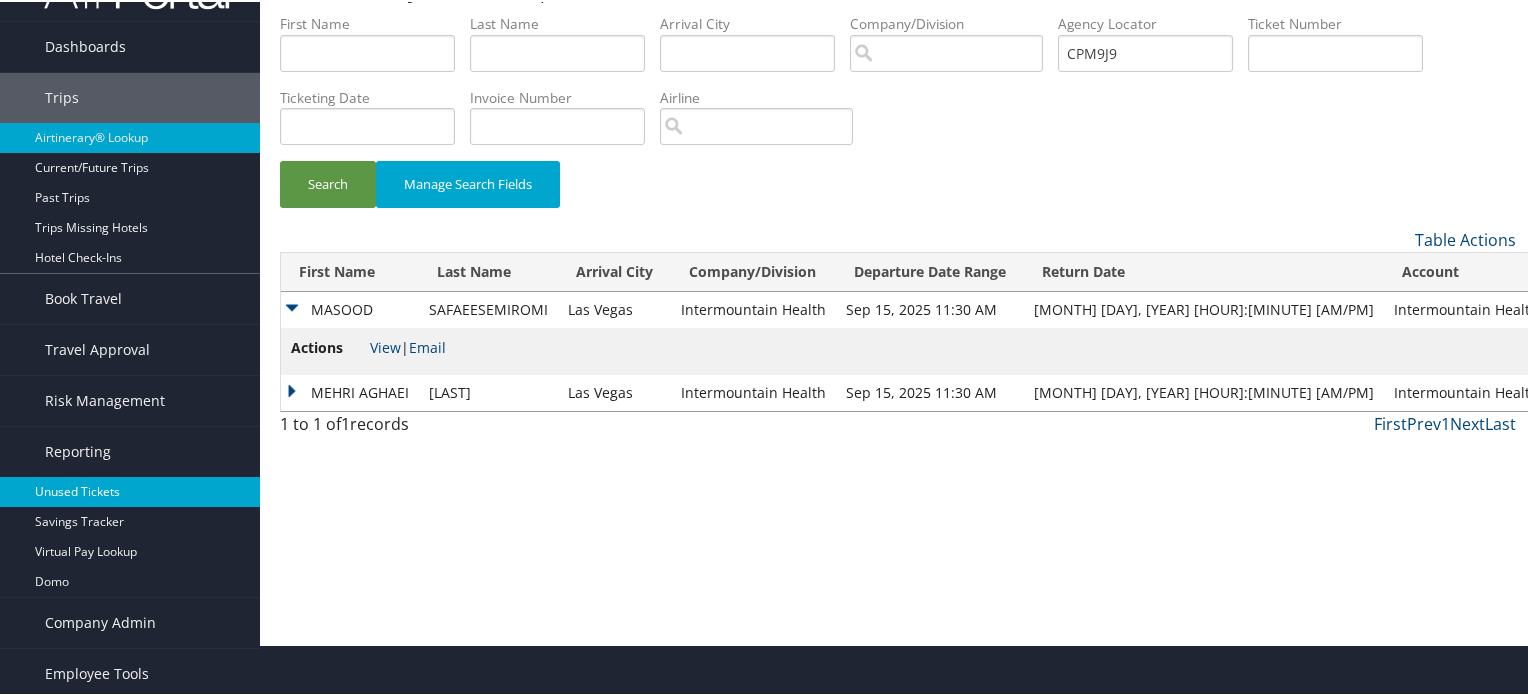scroll, scrollTop: 52, scrollLeft: 0, axis: vertical 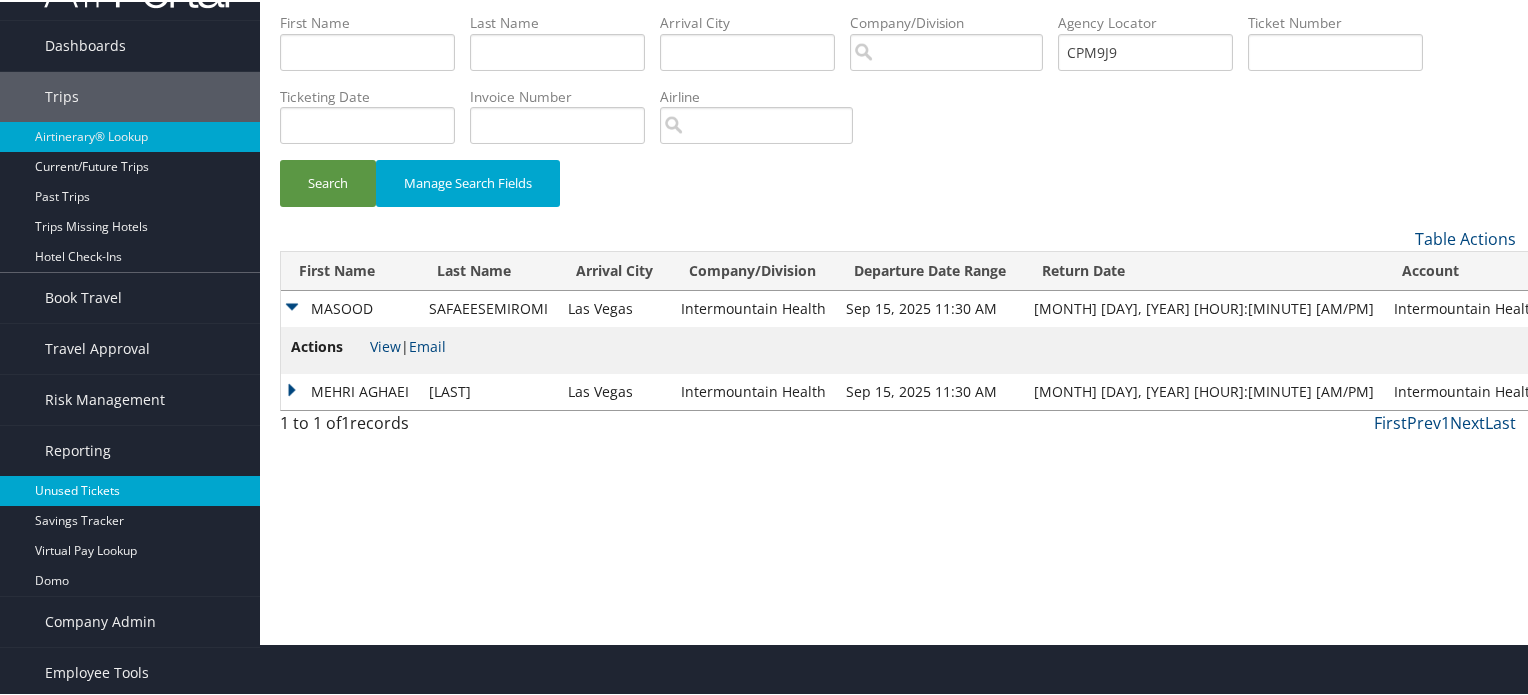 click on "Unused Tickets" at bounding box center [130, 489] 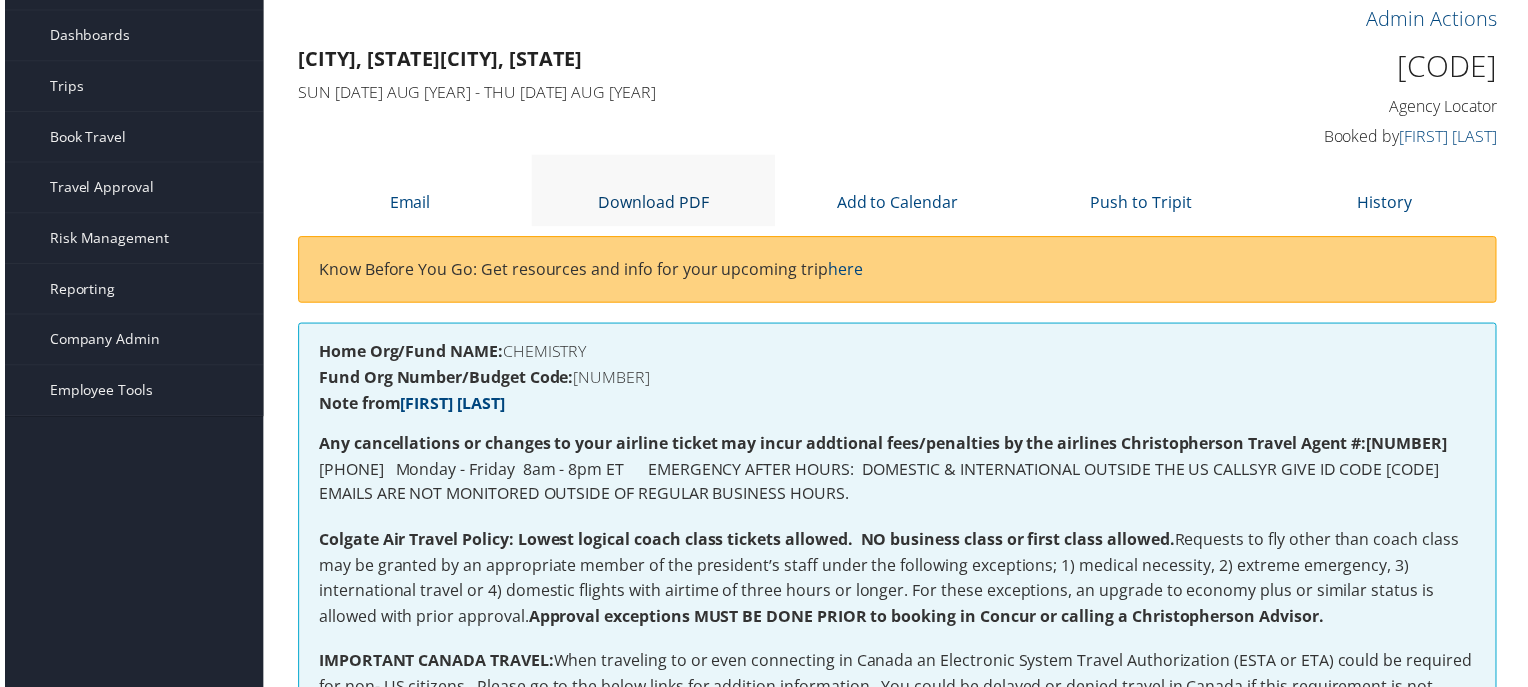 scroll, scrollTop: 0, scrollLeft: 0, axis: both 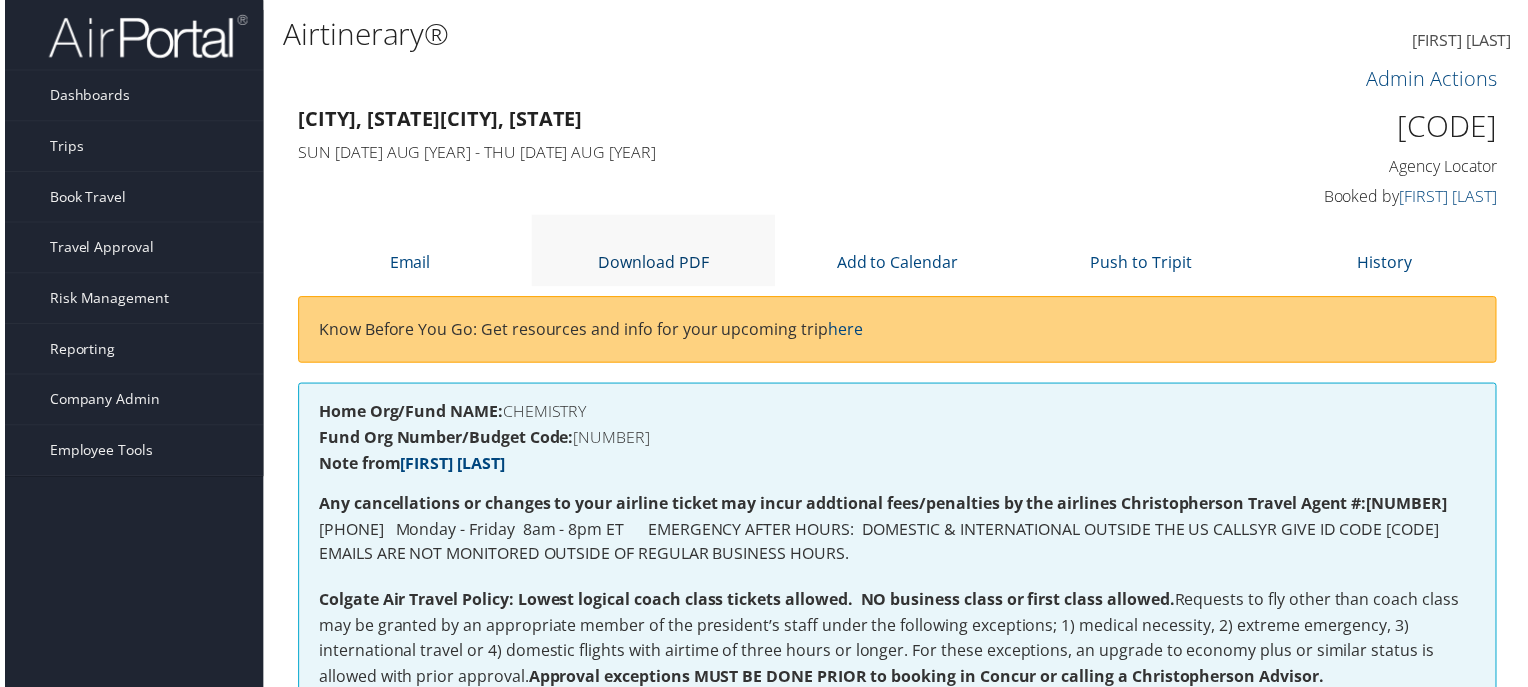 click on "Download PDF" at bounding box center [652, 264] 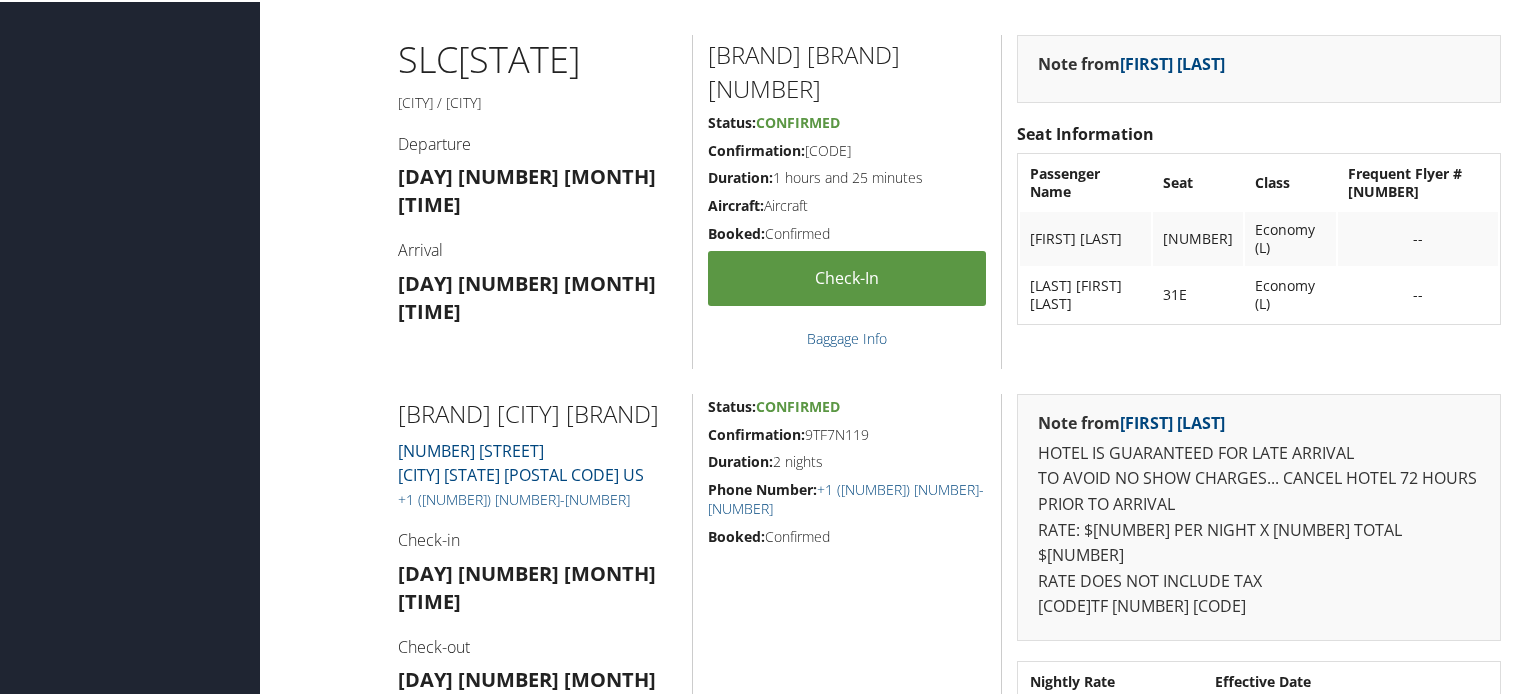 scroll, scrollTop: 500, scrollLeft: 0, axis: vertical 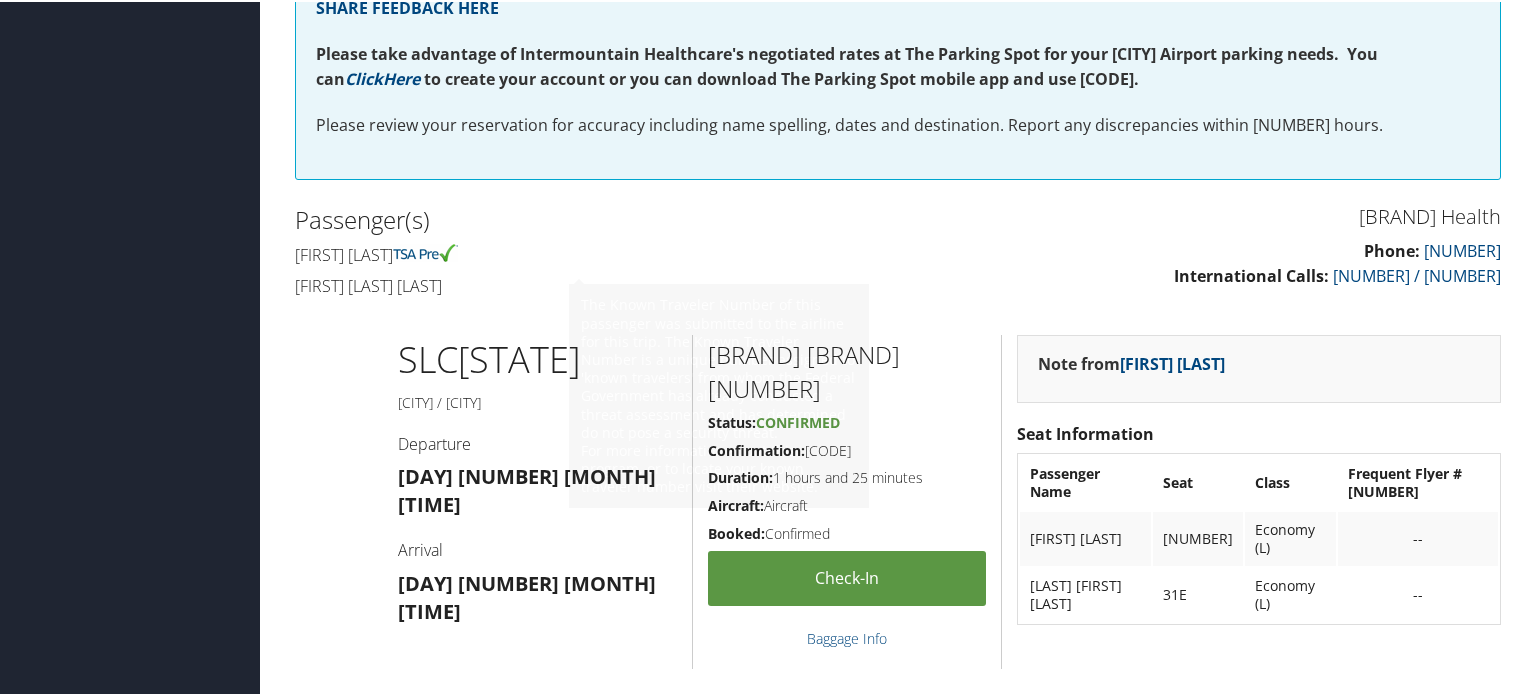 click on "Passenger(s)
[FIRST] [LAST]
[FIRST] [LAST] [LAST]" at bounding box center [589, 251] 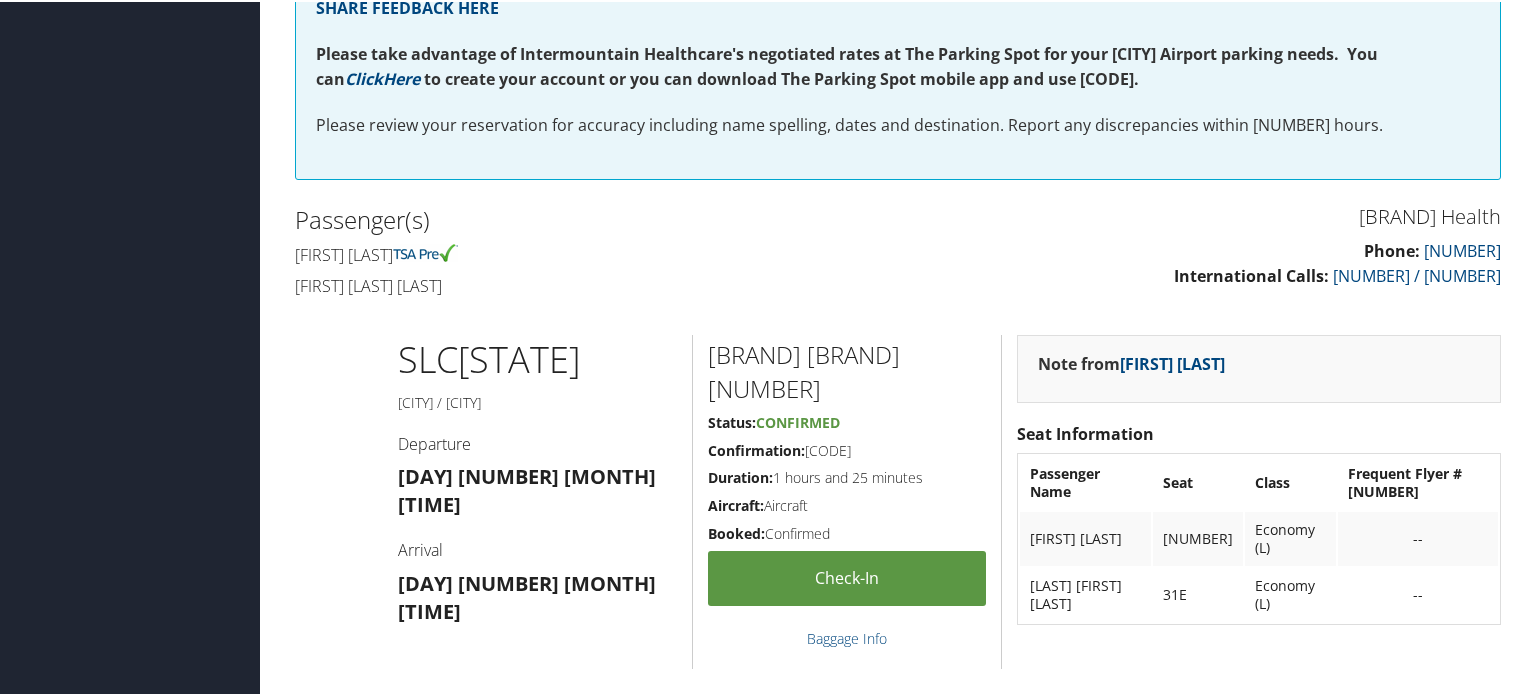 click on "[FIRST NAME] [LAST NAME]" at bounding box center (589, 284) 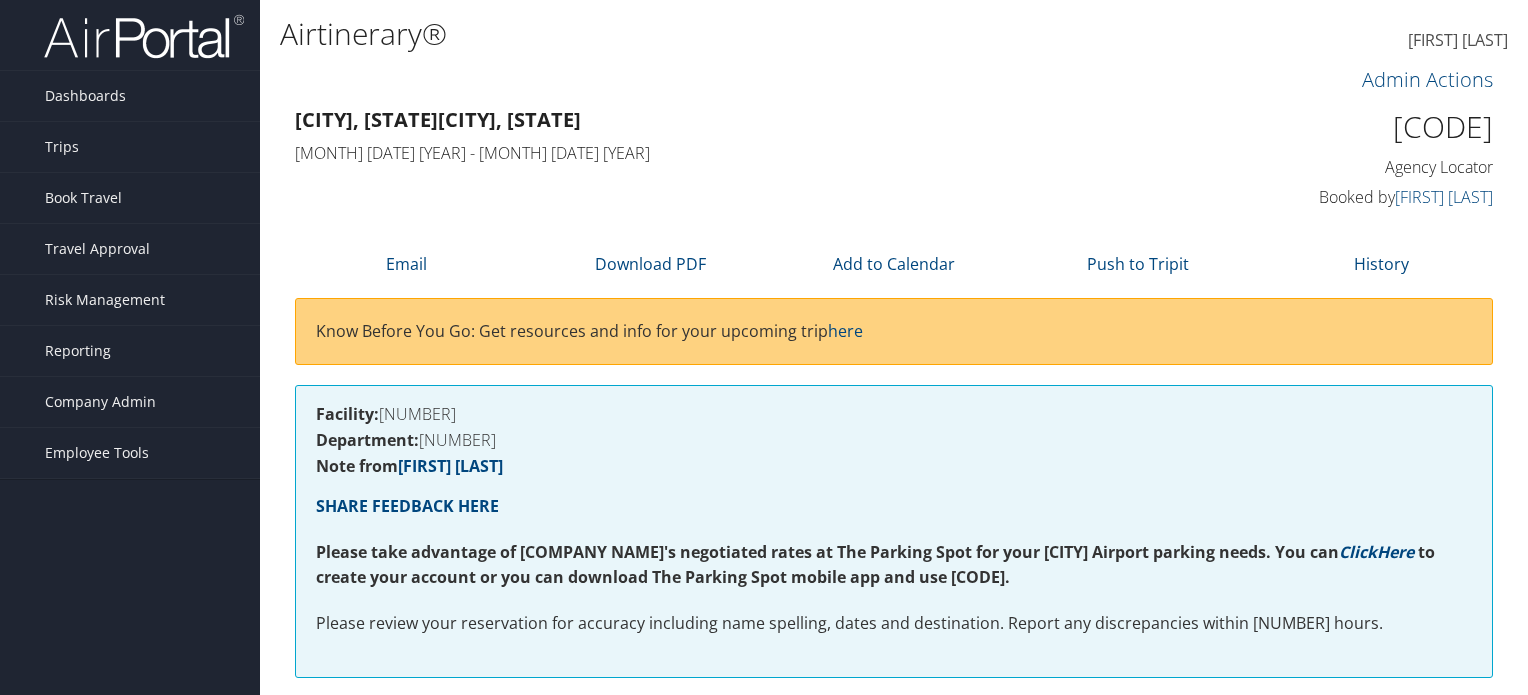 scroll, scrollTop: 500, scrollLeft: 0, axis: vertical 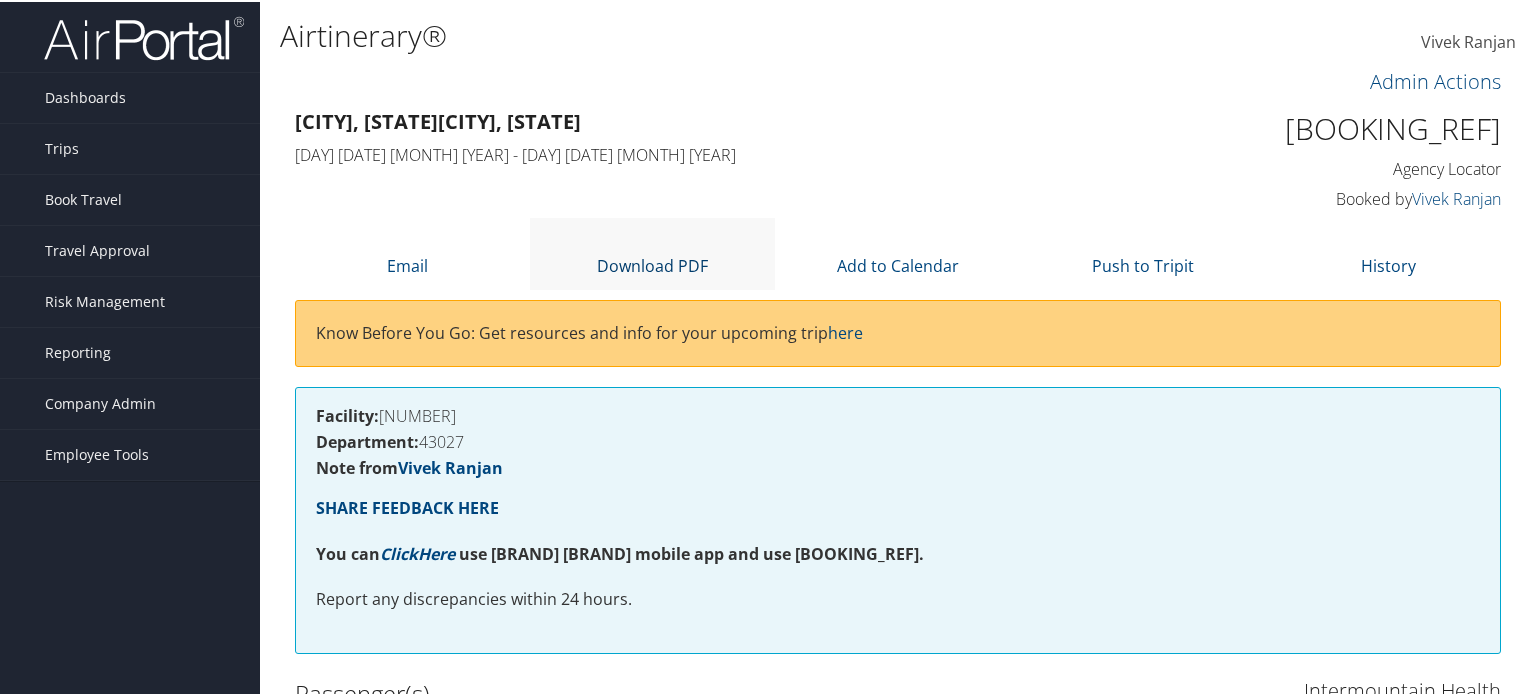 click on "Download PDF" at bounding box center (652, 264) 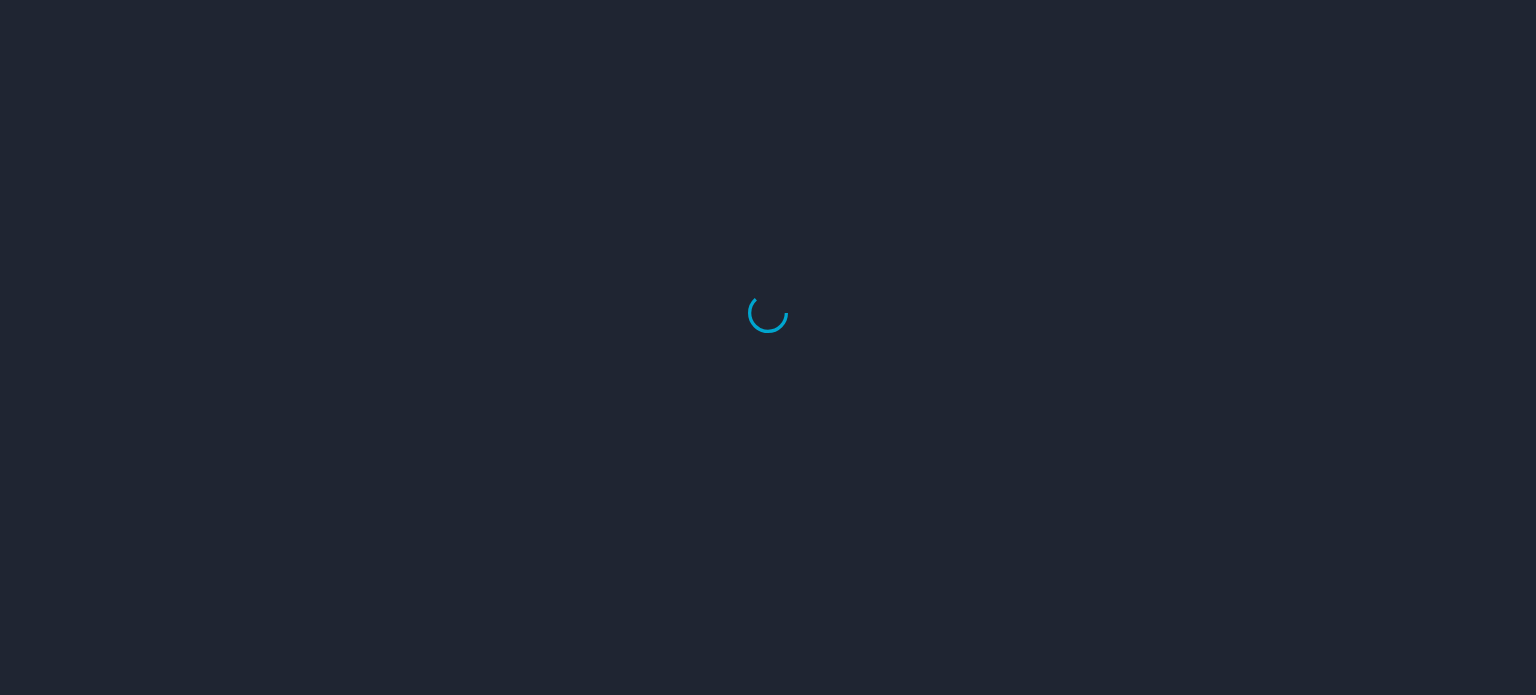 scroll, scrollTop: 0, scrollLeft: 0, axis: both 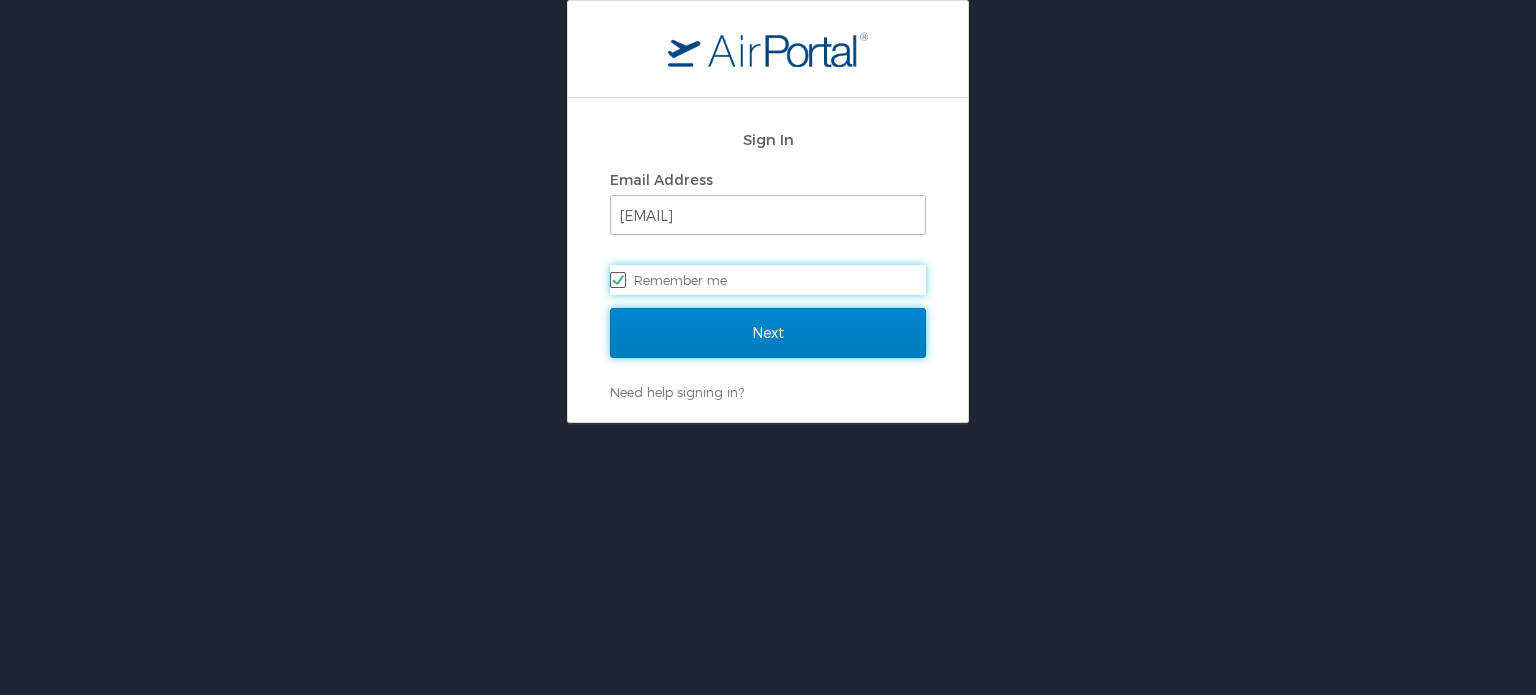 click on "Next" at bounding box center (768, 333) 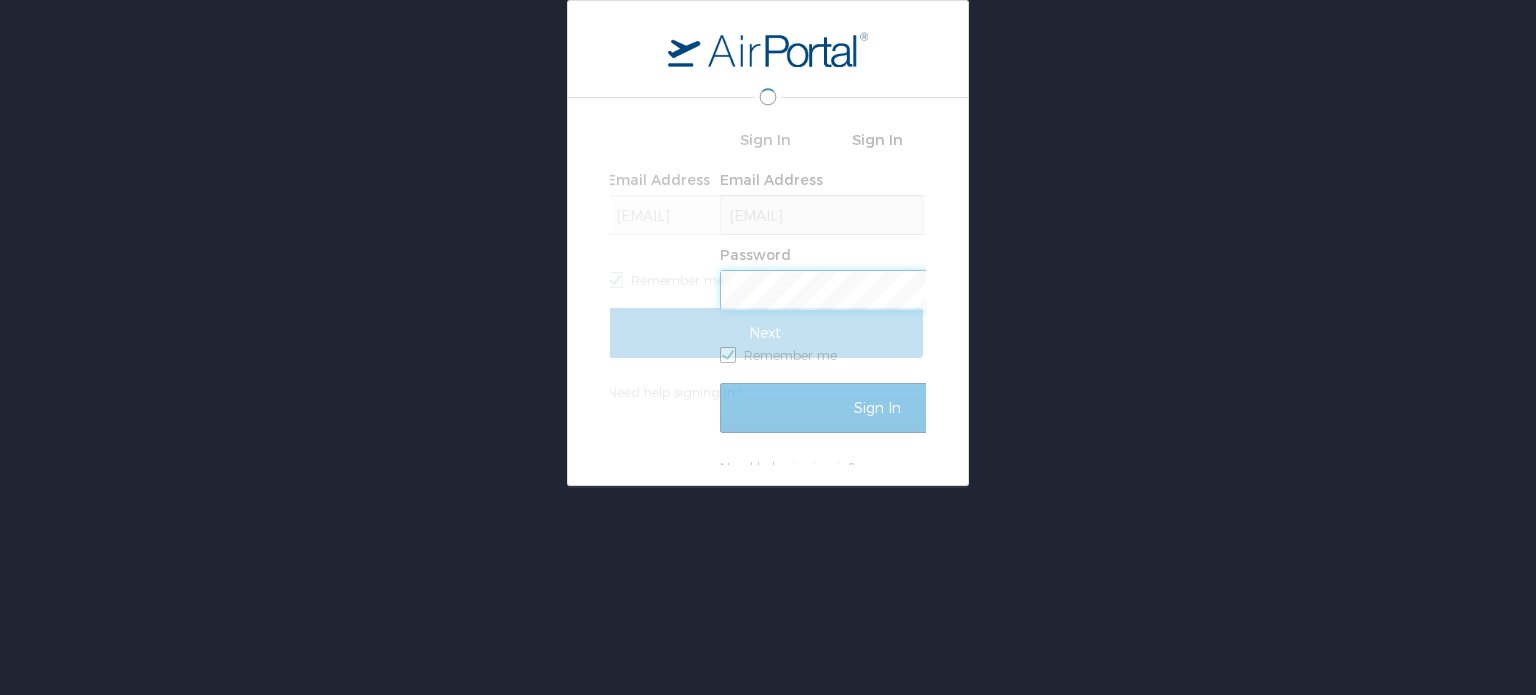 scroll, scrollTop: 0, scrollLeft: 0, axis: both 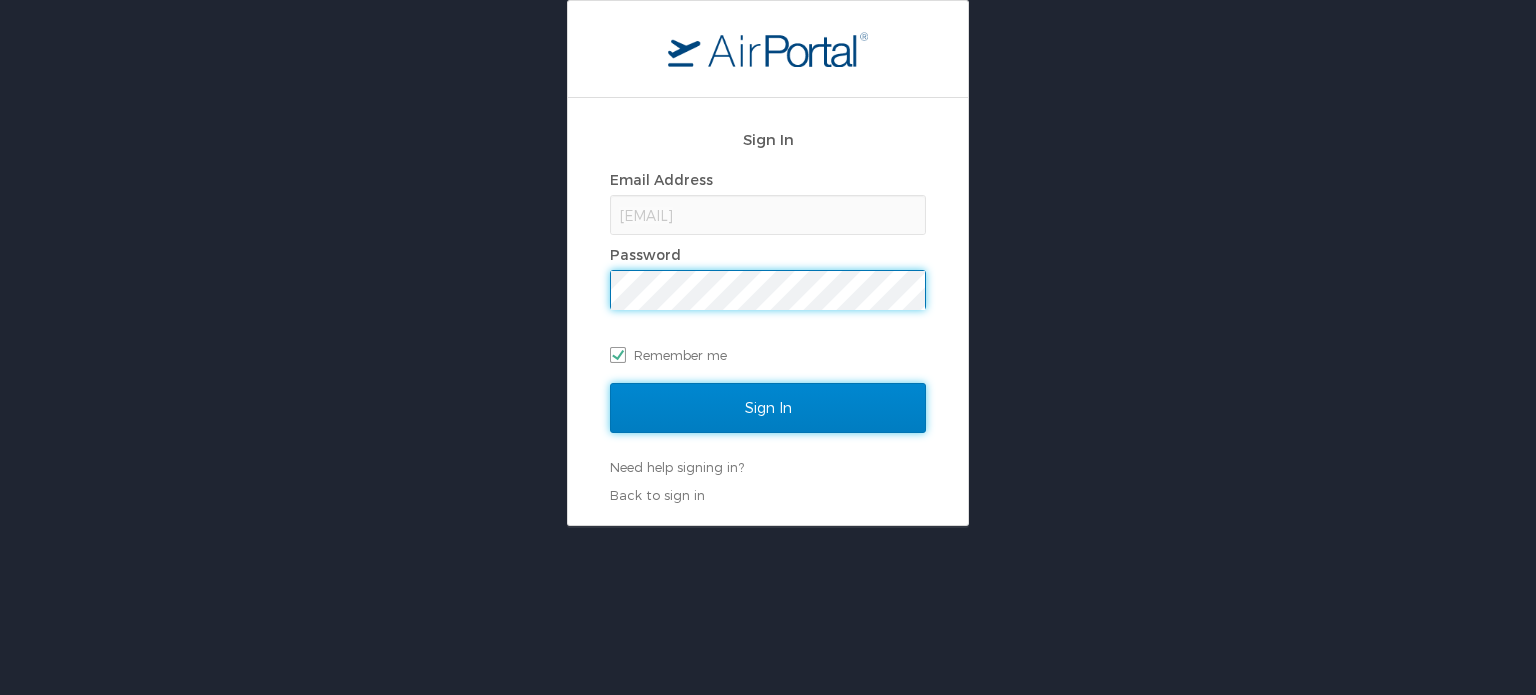 click on "Sign In" at bounding box center [768, 408] 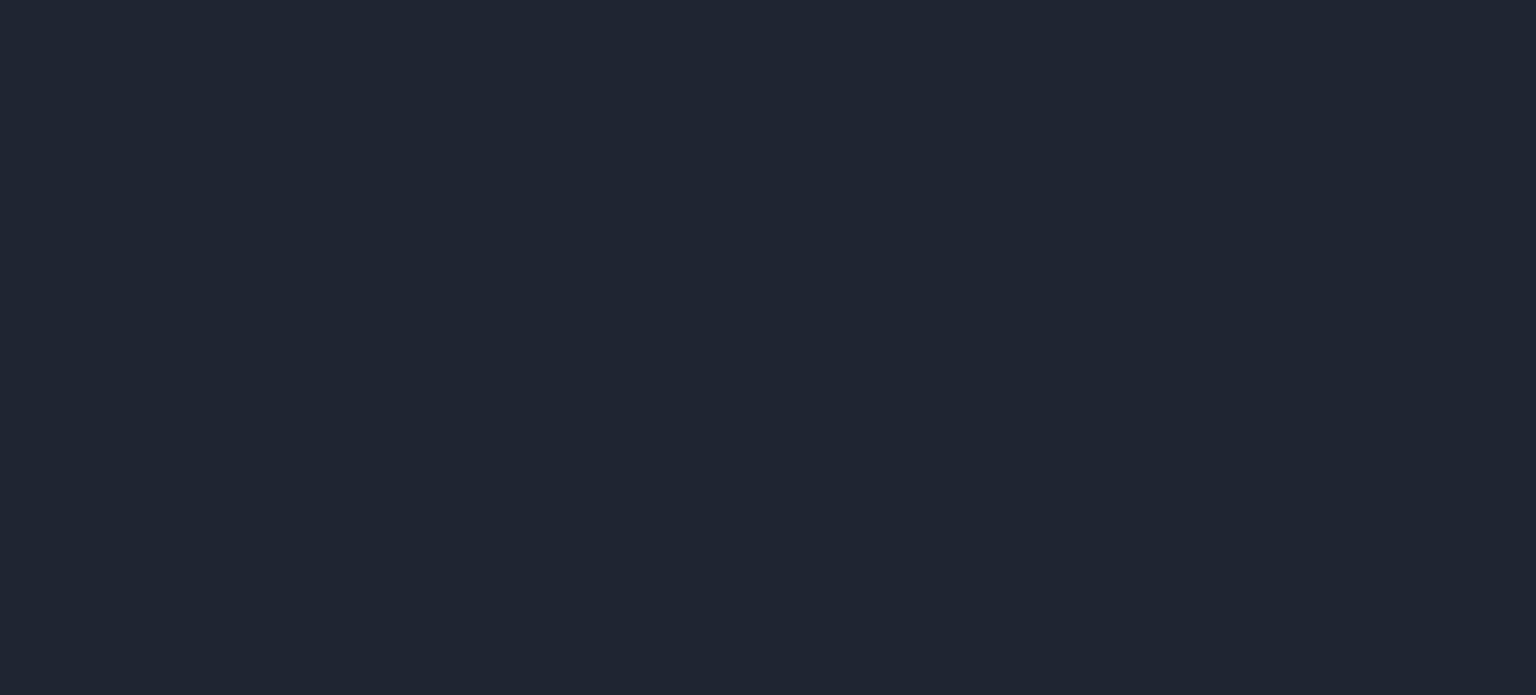 scroll, scrollTop: 0, scrollLeft: 0, axis: both 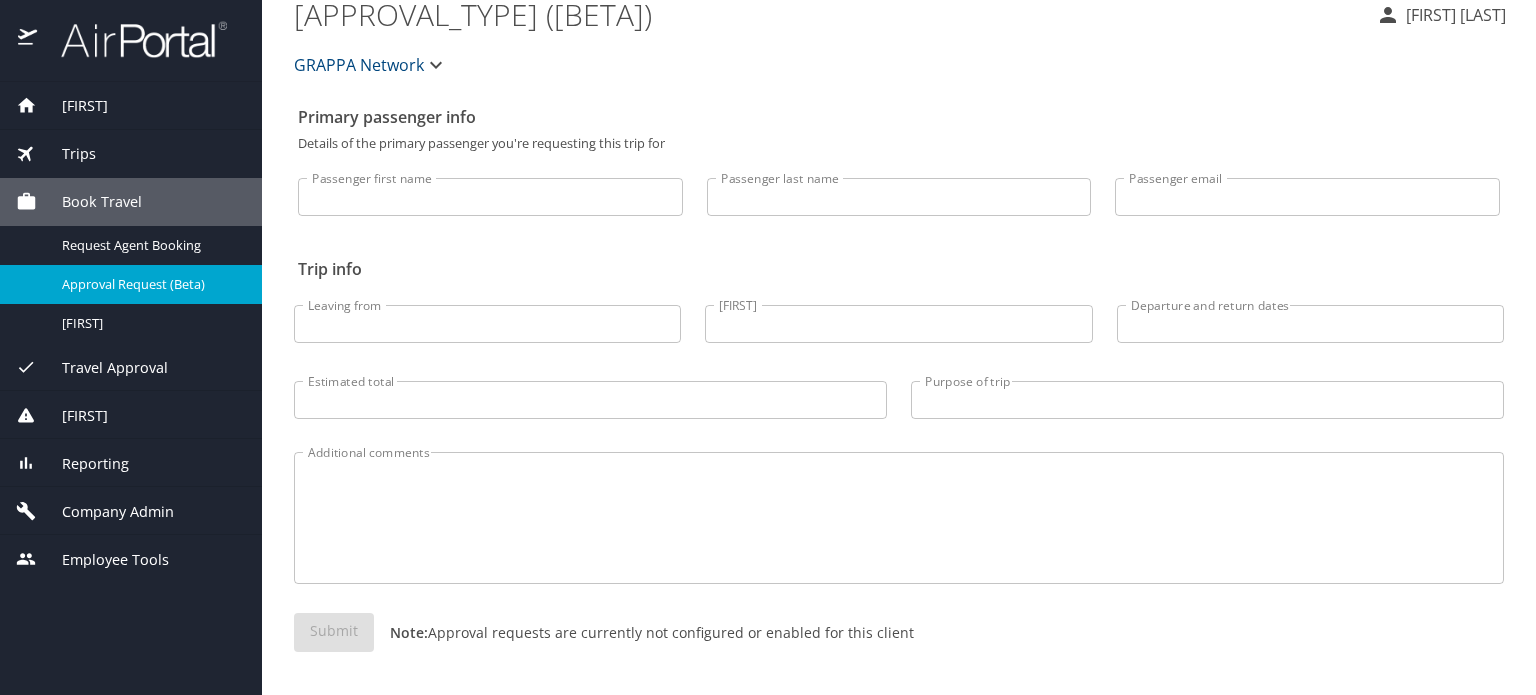 click at bounding box center (436, 65) 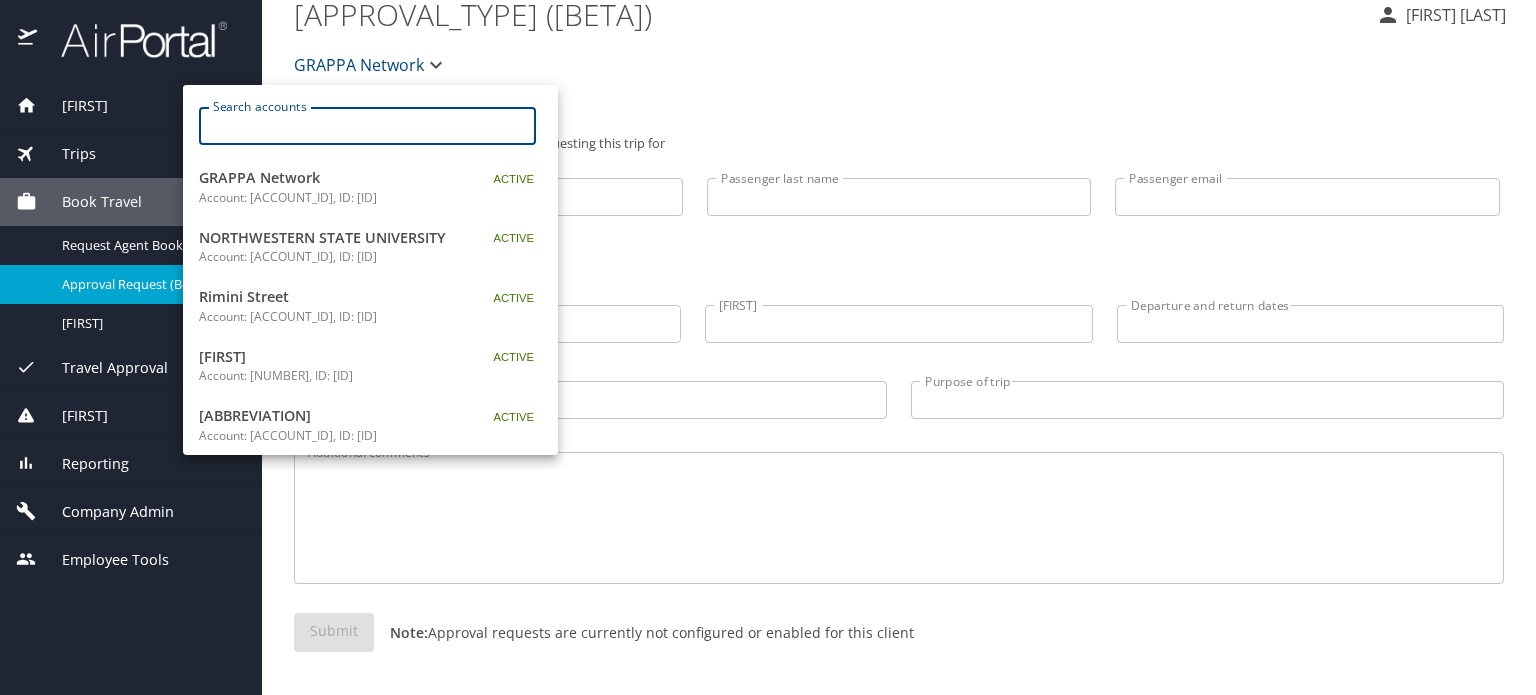 click on "Search accounts" at bounding box center (374, 126) 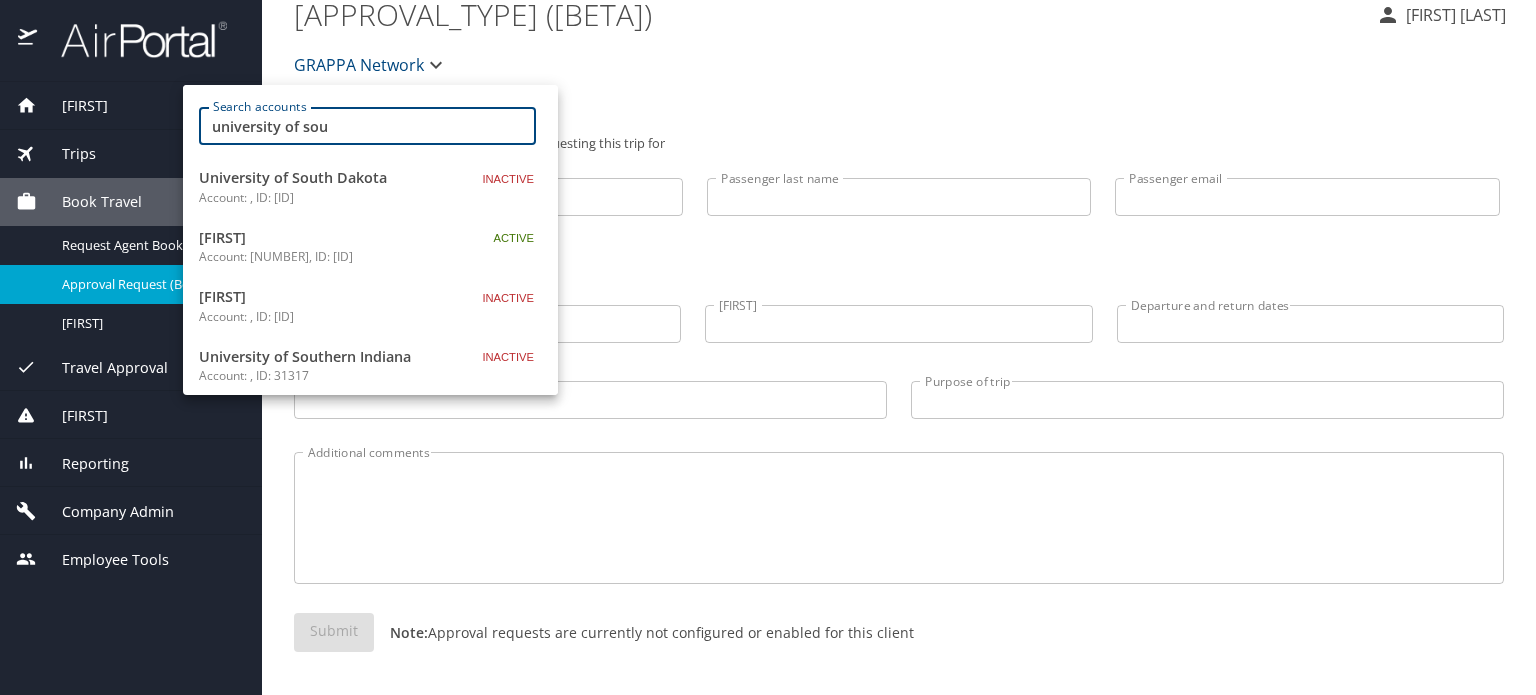 type on "university of sou" 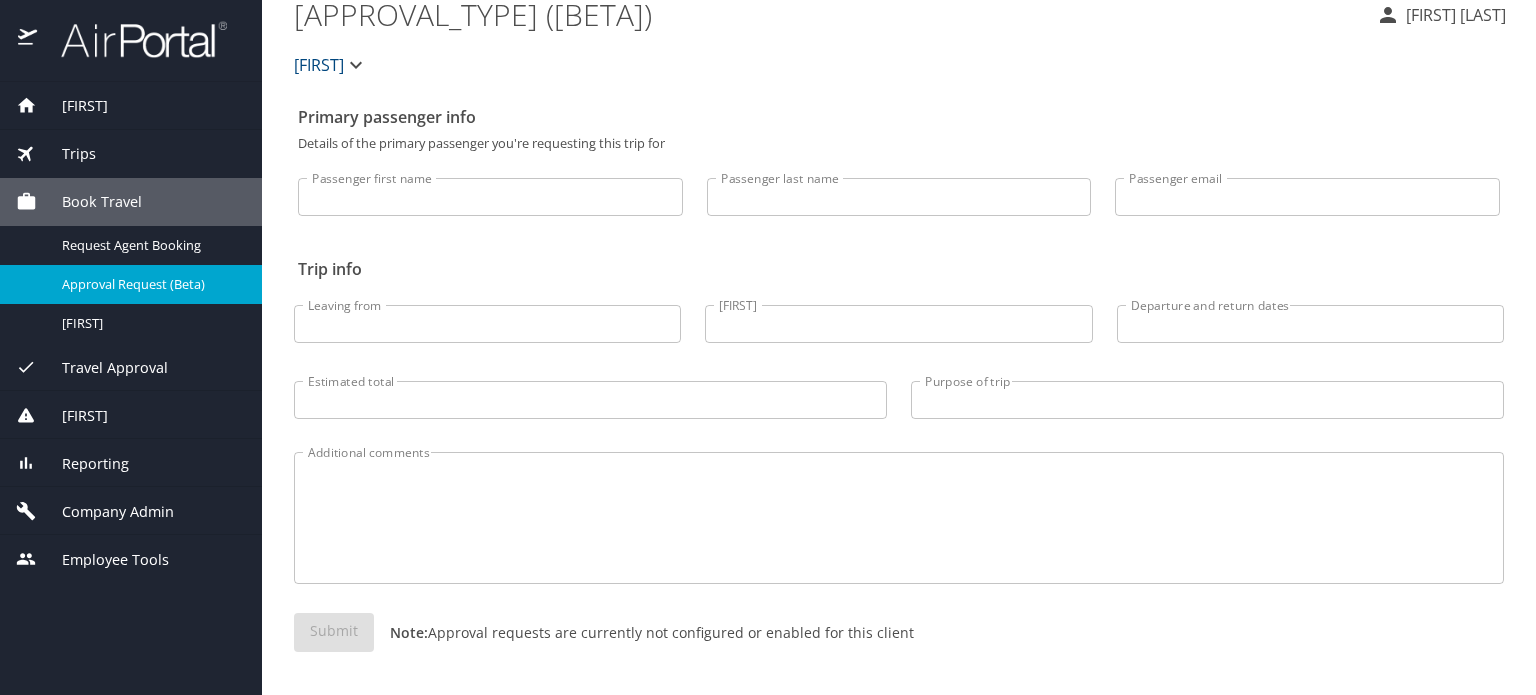 click on "Reporting" at bounding box center [83, 464] 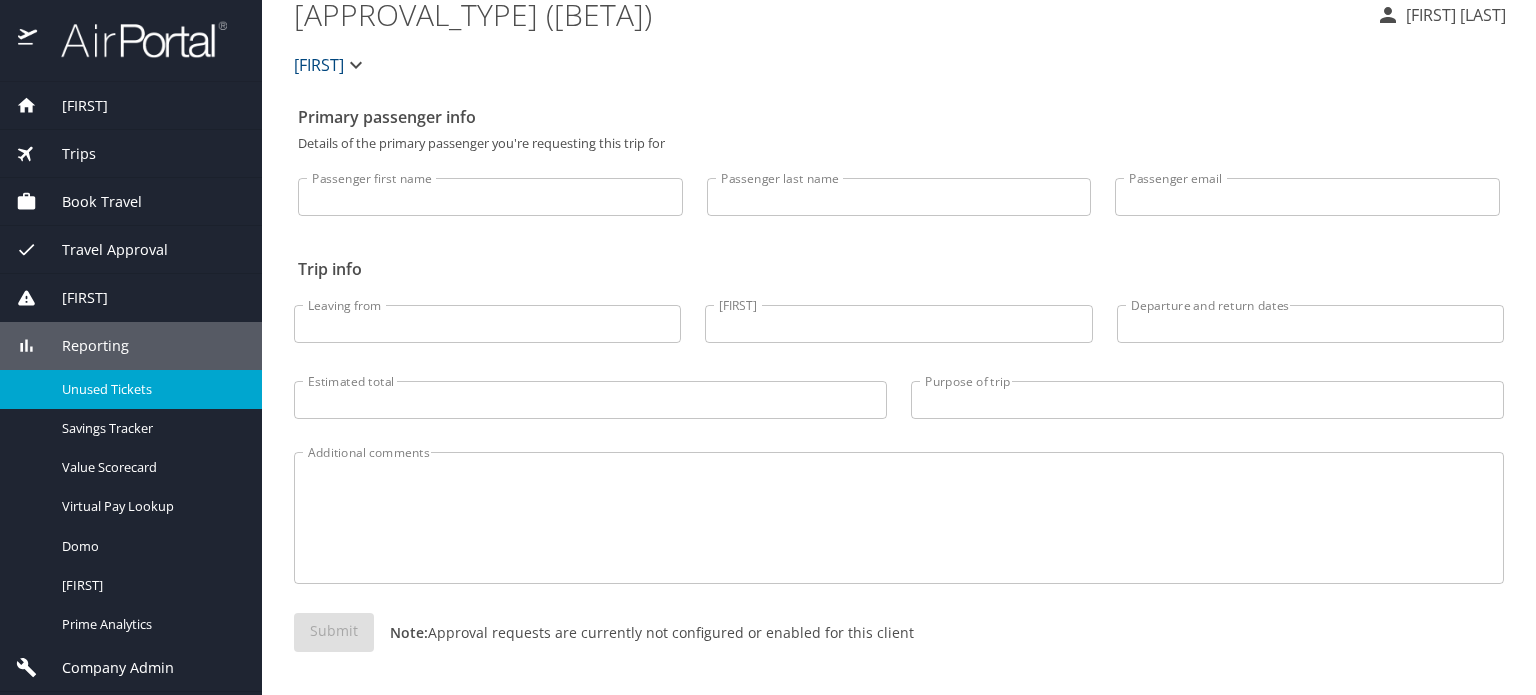click on "Unused Tickets" at bounding box center (150, 389) 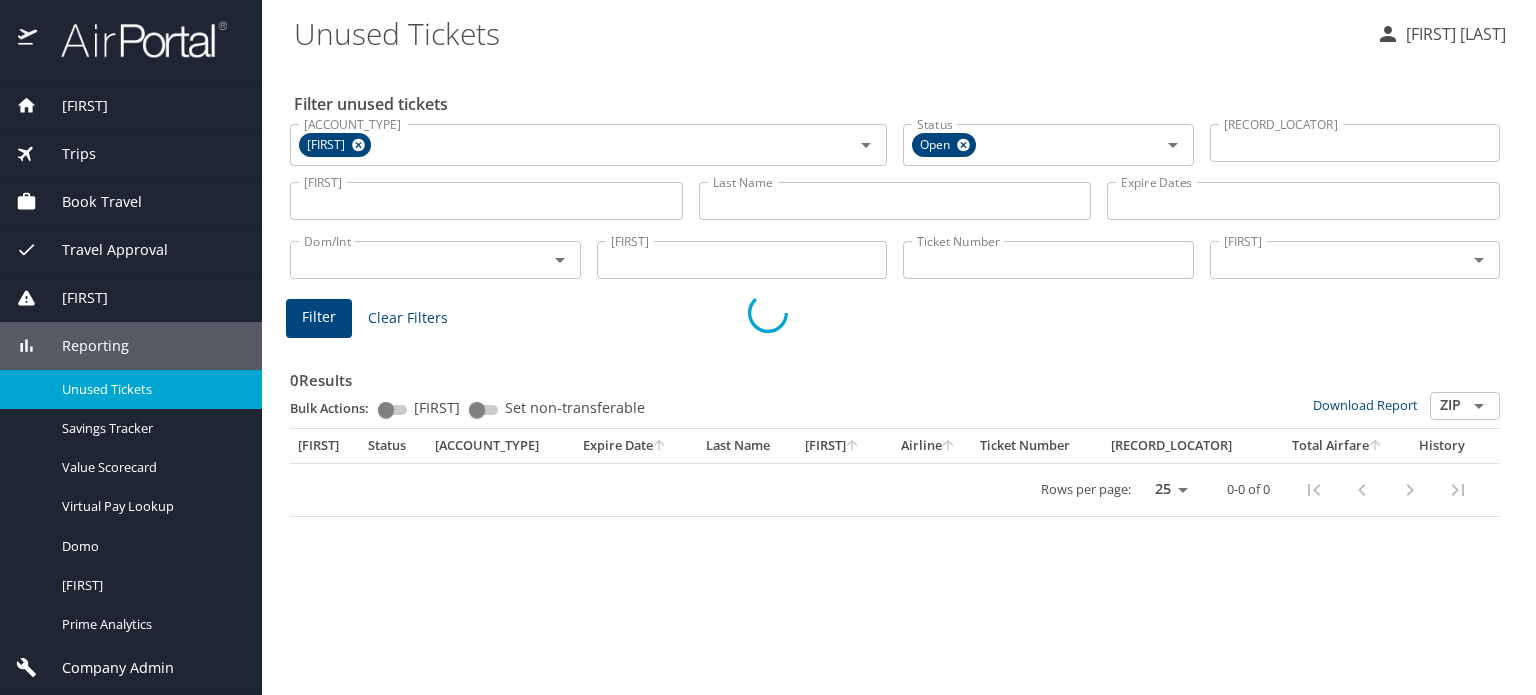 scroll, scrollTop: 0, scrollLeft: 0, axis: both 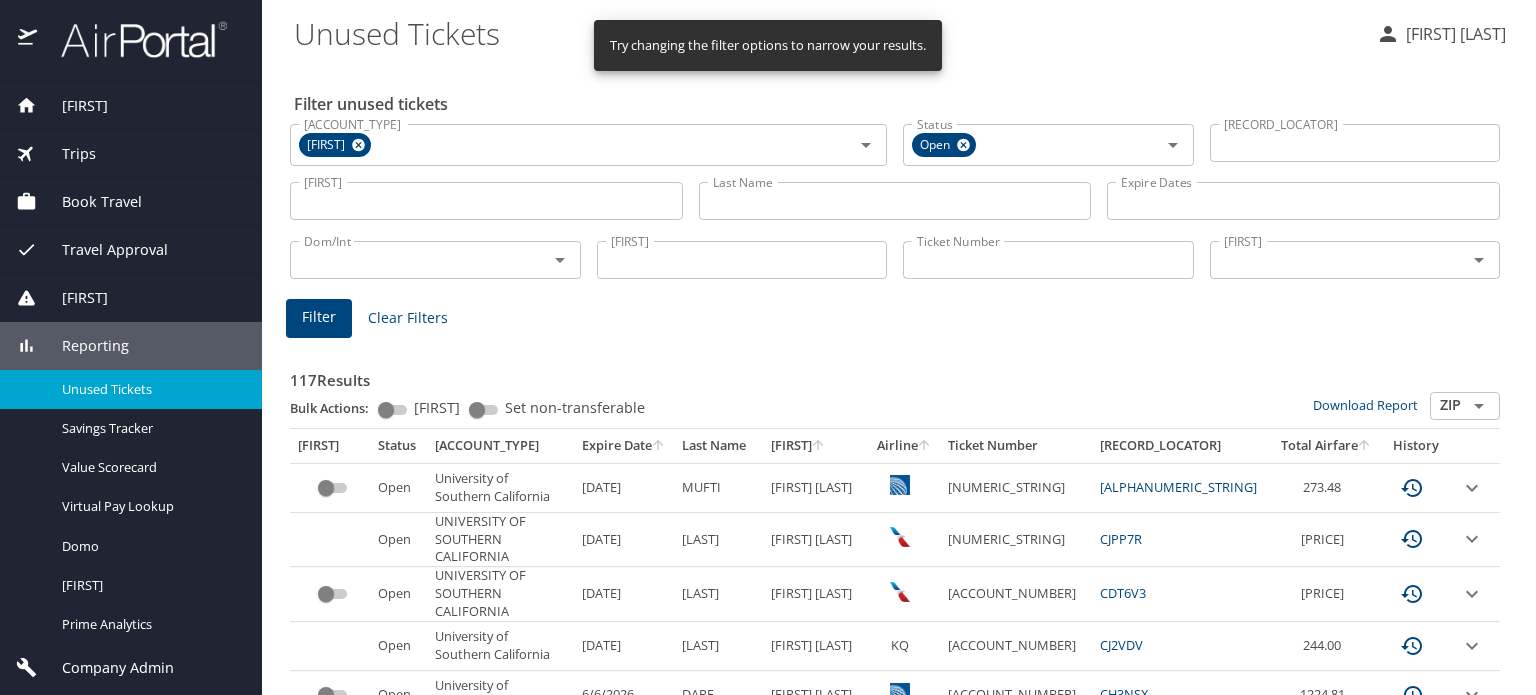 click on "Ticket Number" at bounding box center [1048, 260] 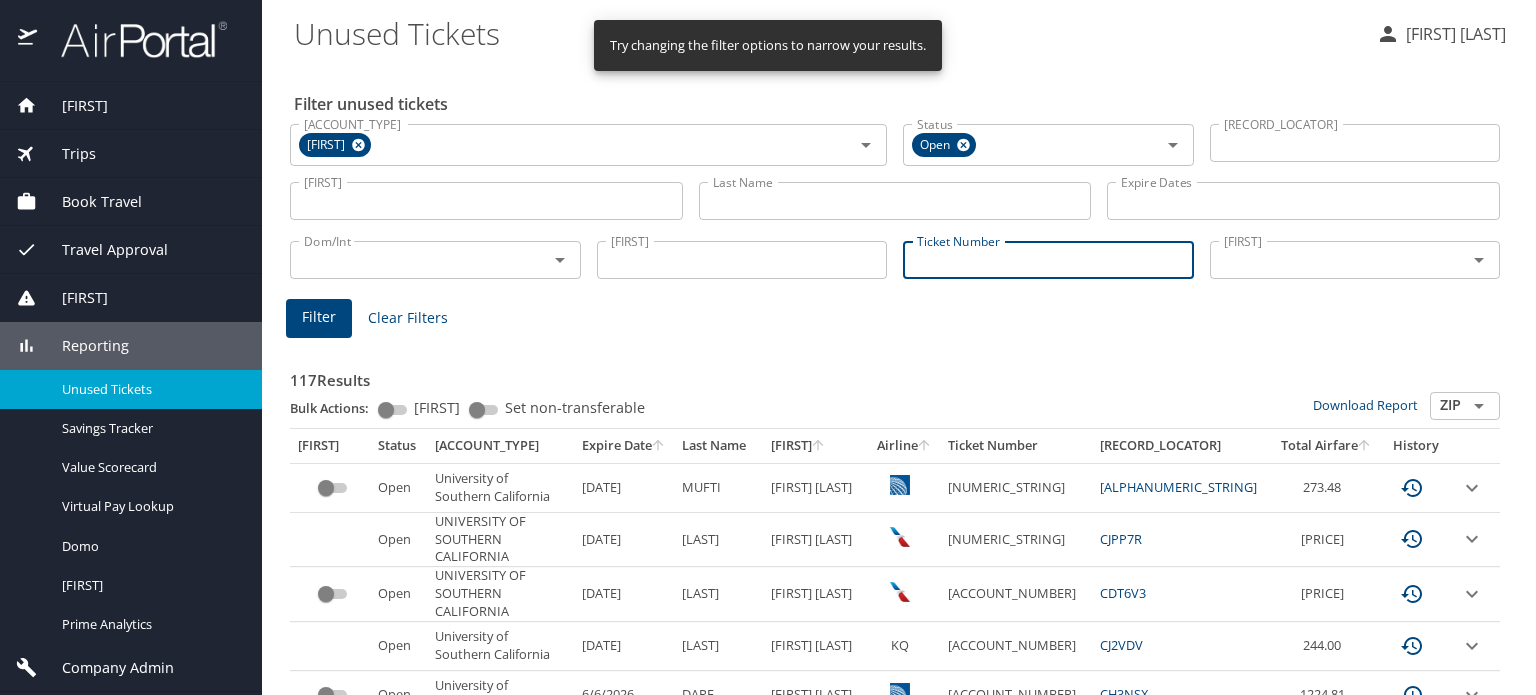 paste on "[ALPHANUMERIC_STRING]" 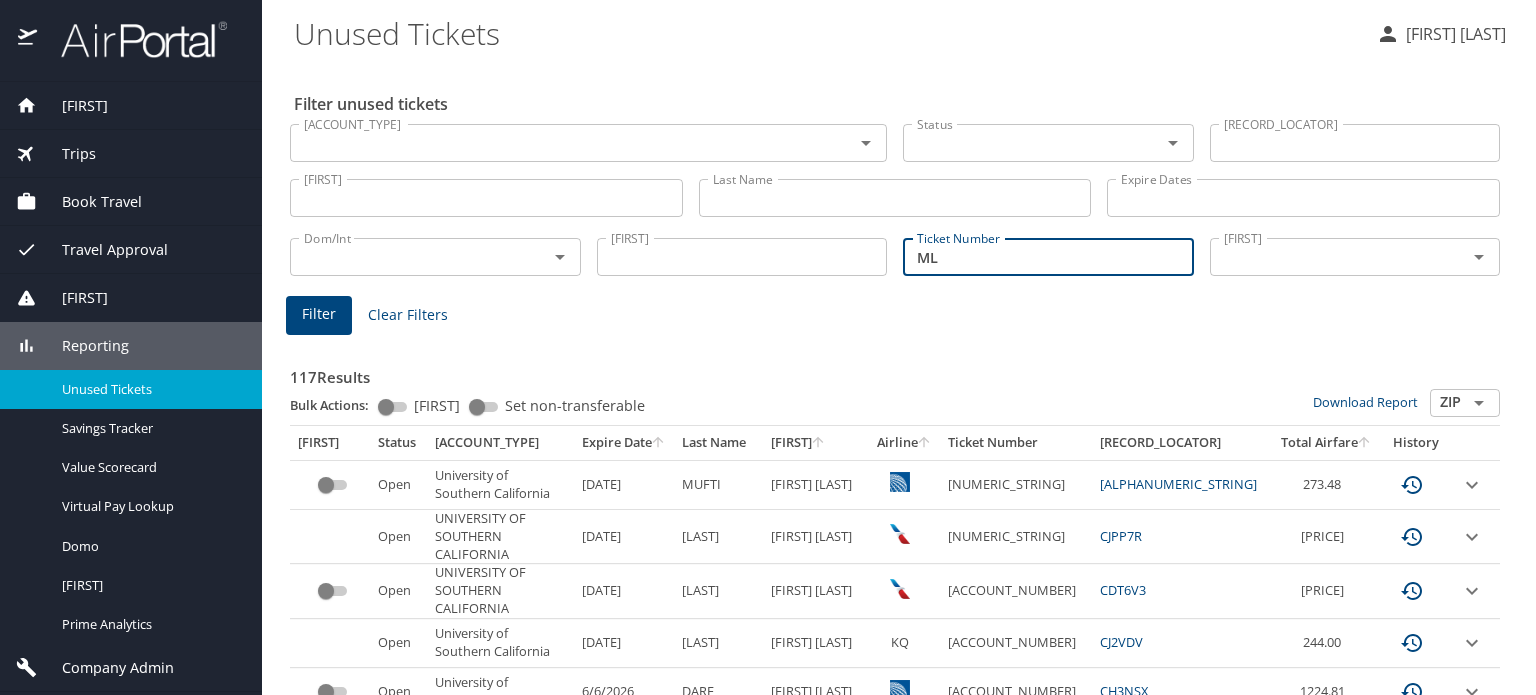 type on "M" 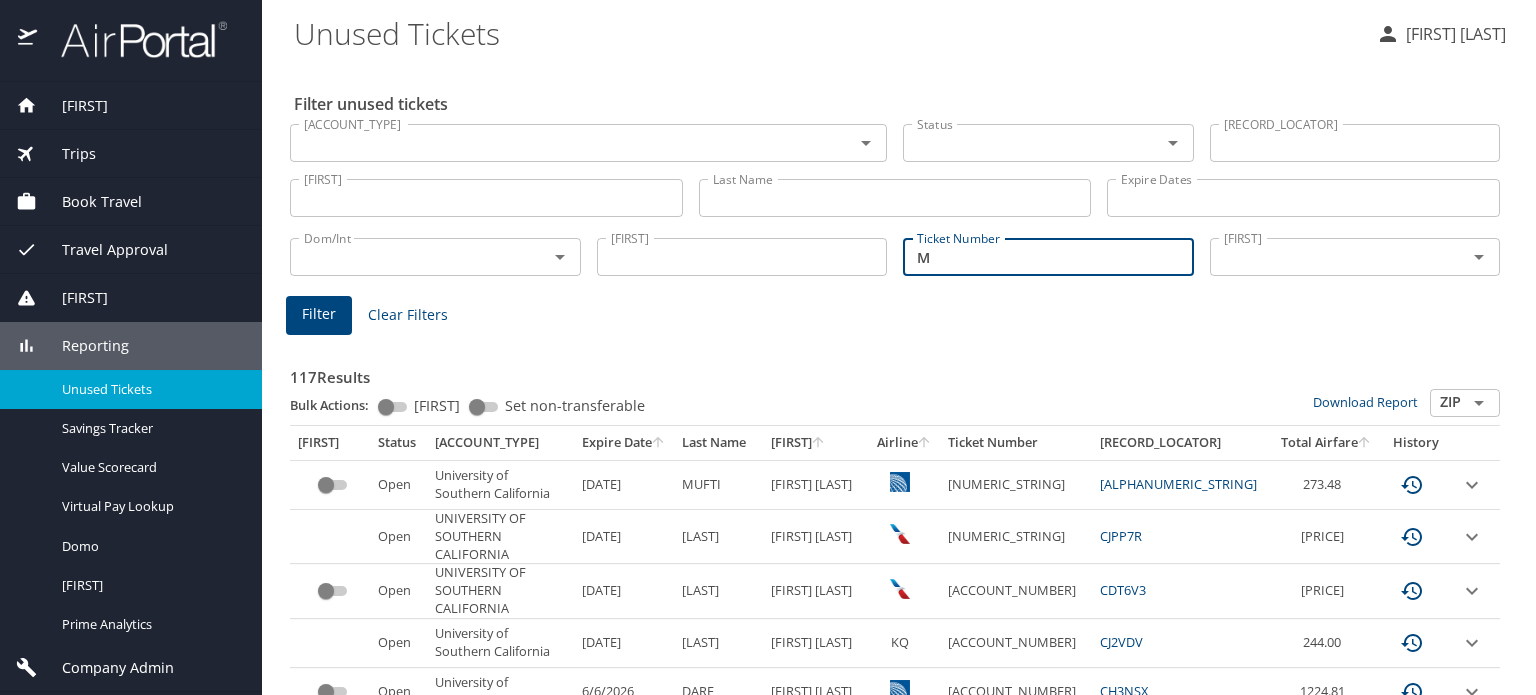 type 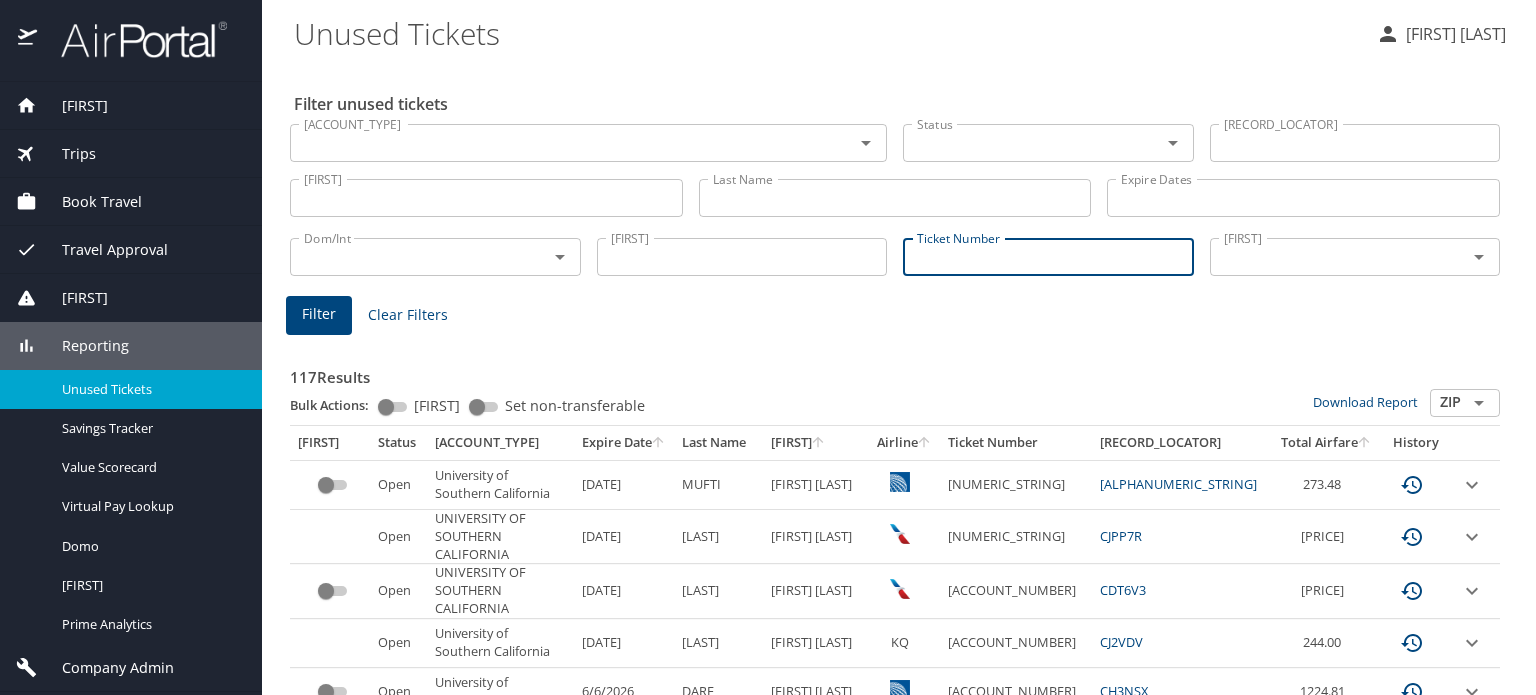 click on "[RECORD_LOCATOR]" at bounding box center [1355, 143] 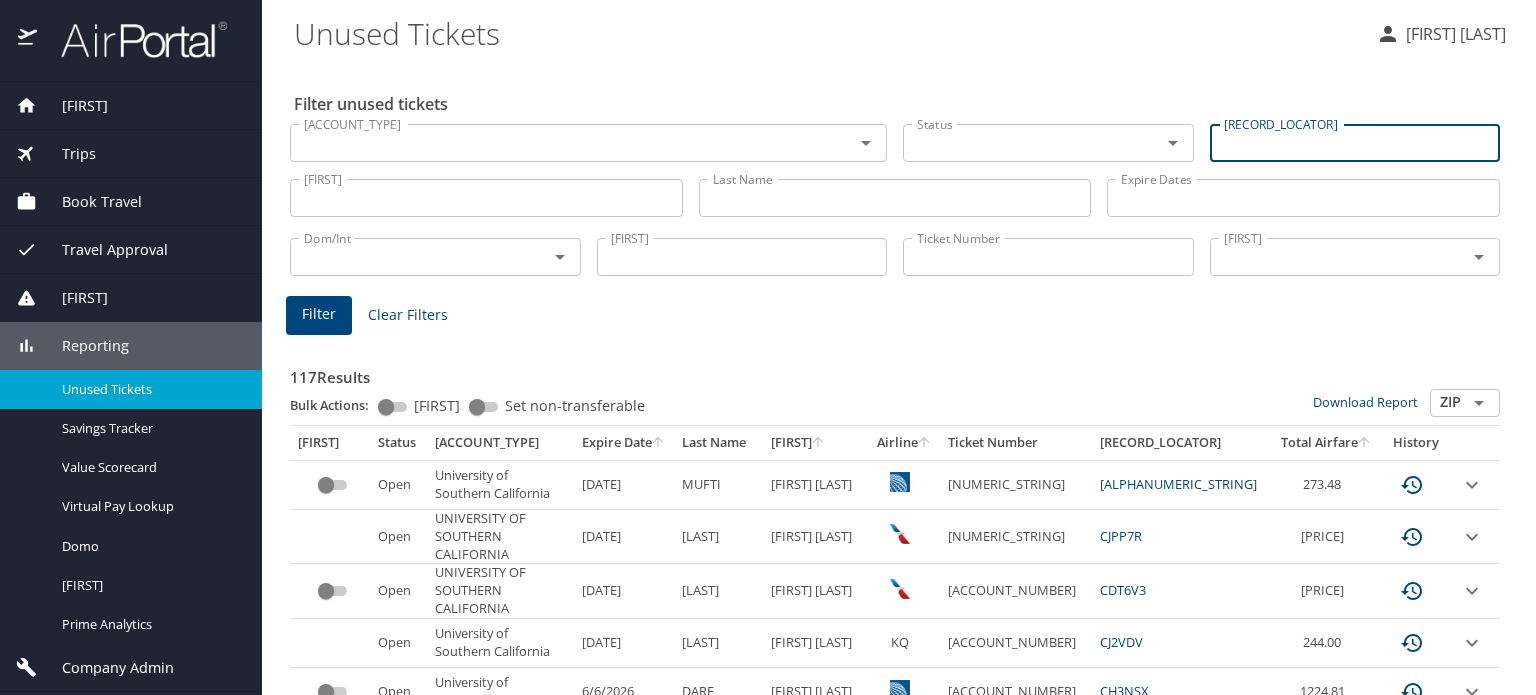 paste on "[ALPHANUMERIC_STRING]" 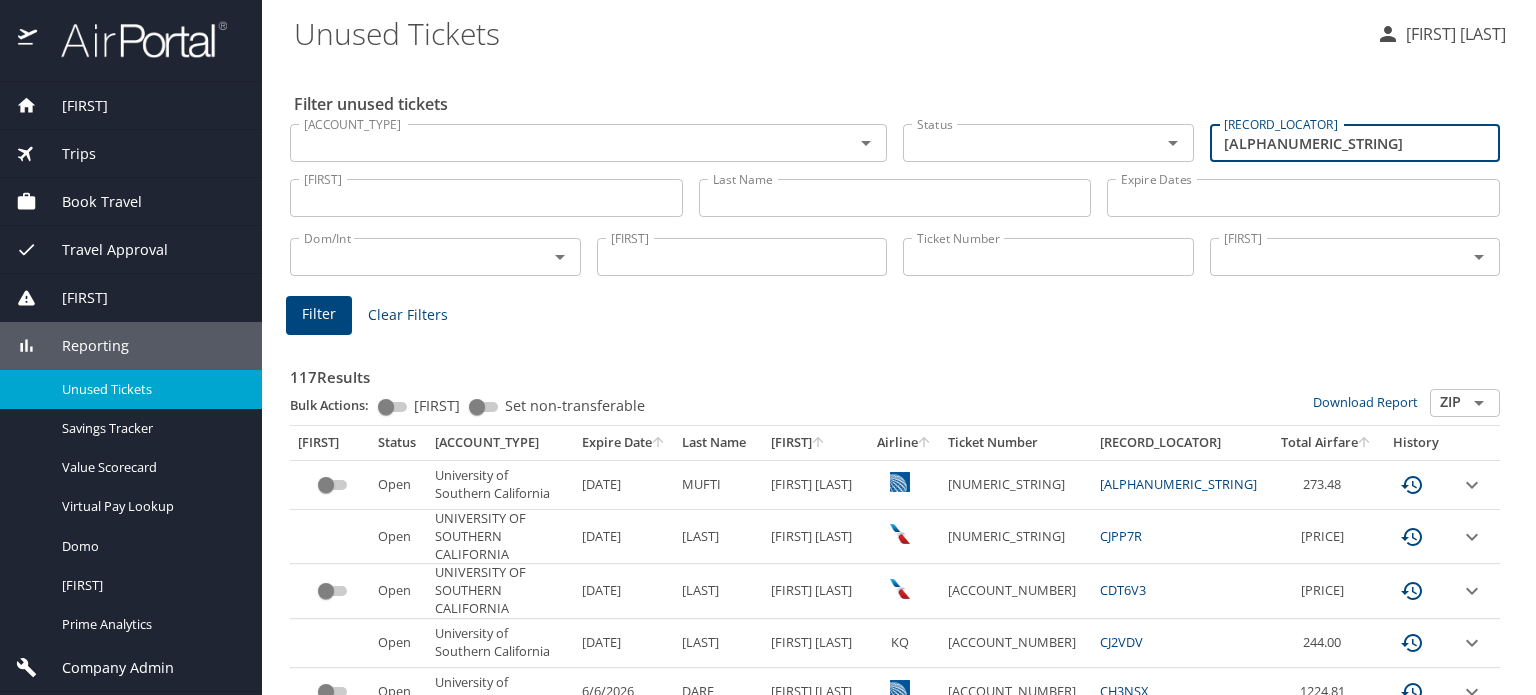 type on "[ALPHANUMERIC_STRING]" 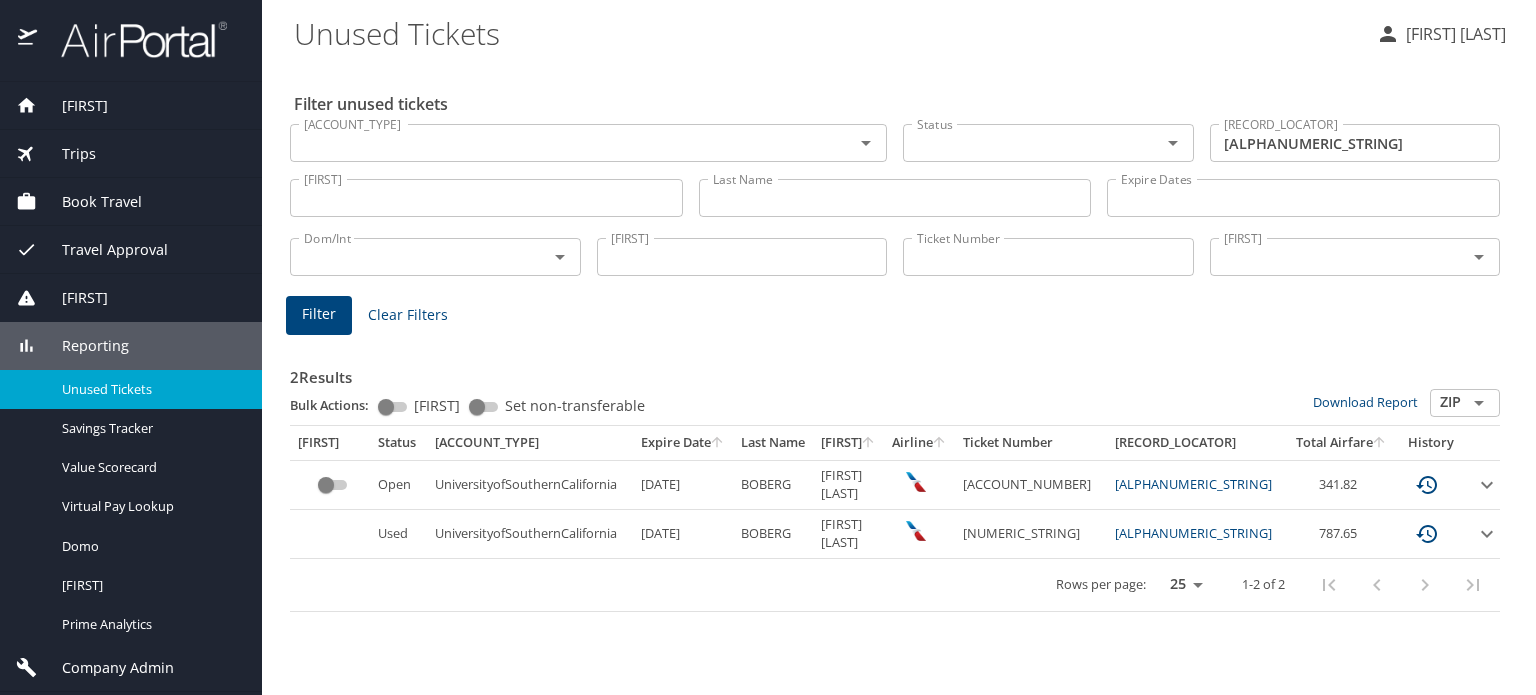 click on "[ALPHANUMERIC_STRING]" at bounding box center (1193, 484) 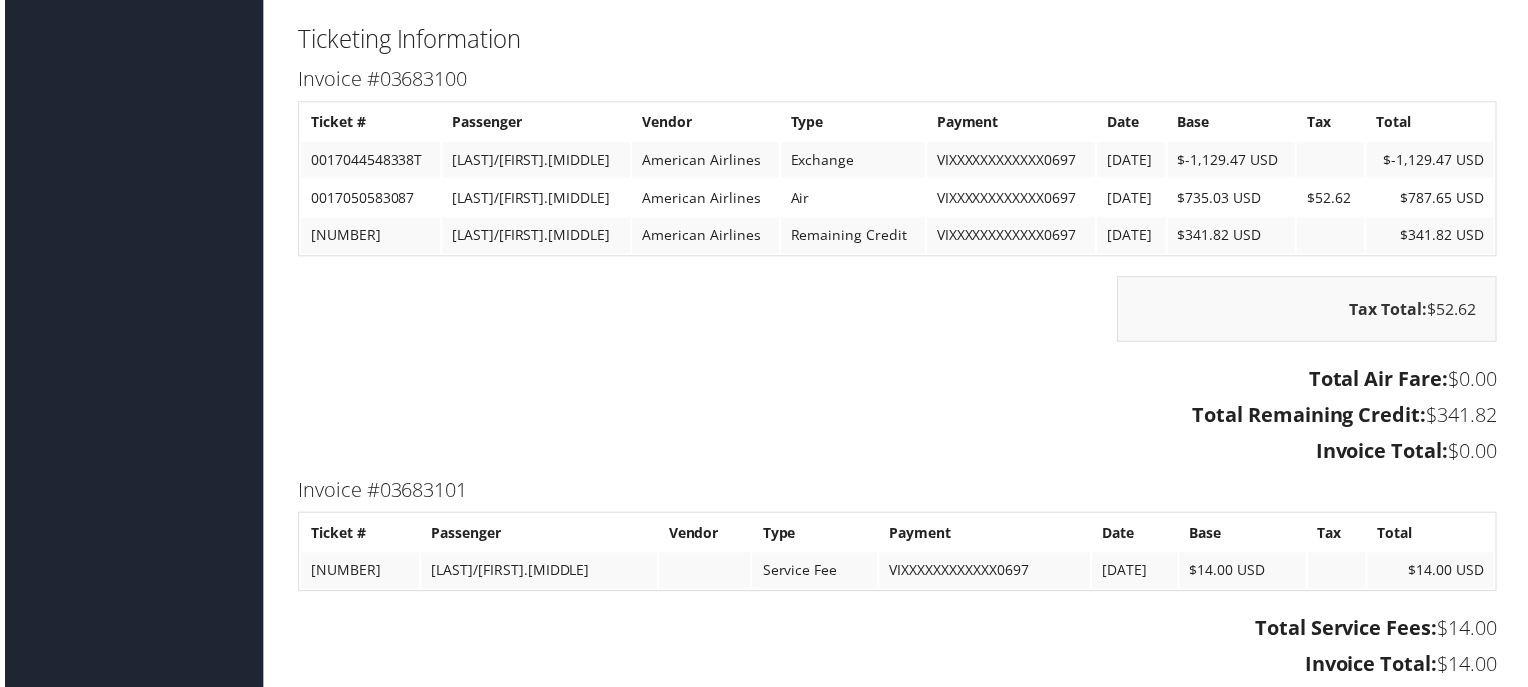 scroll, scrollTop: 2500, scrollLeft: 0, axis: vertical 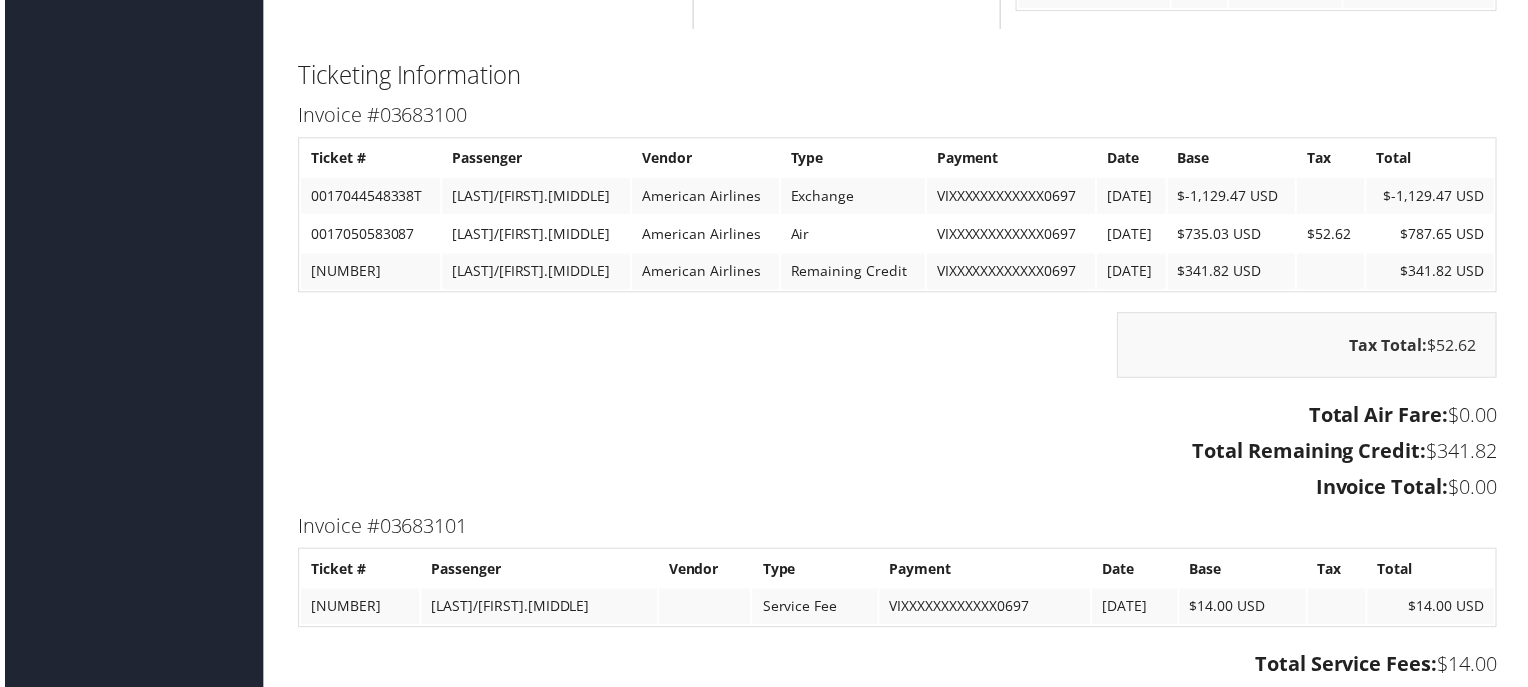 click on "[NUMBER]" at bounding box center [368, 197] 